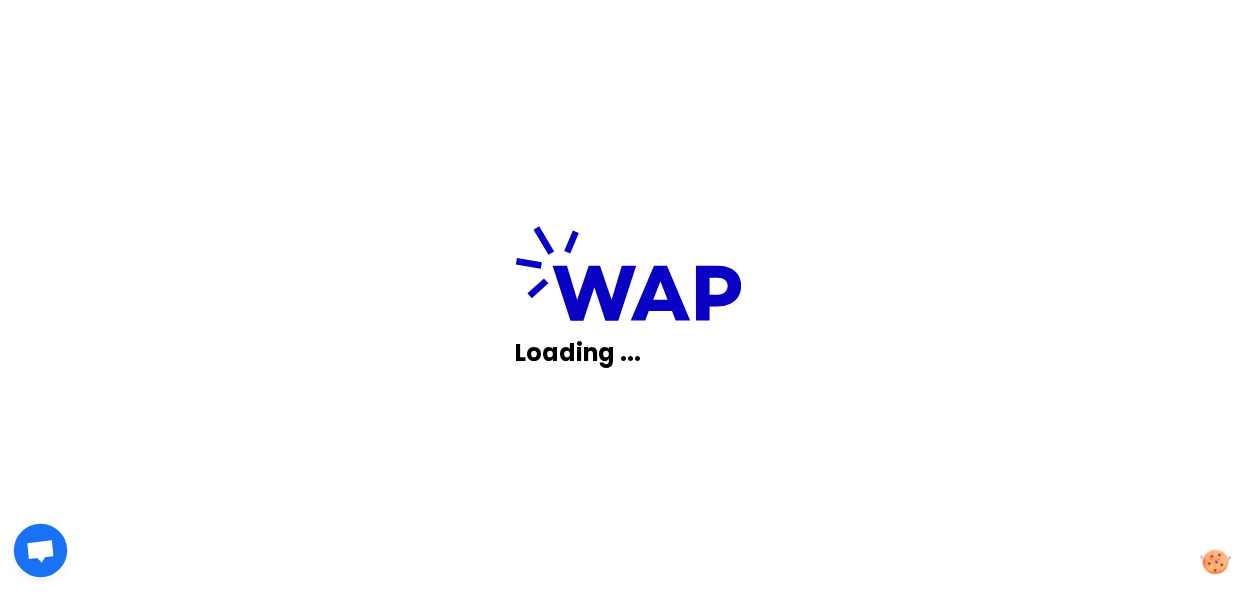 scroll, scrollTop: 0, scrollLeft: 0, axis: both 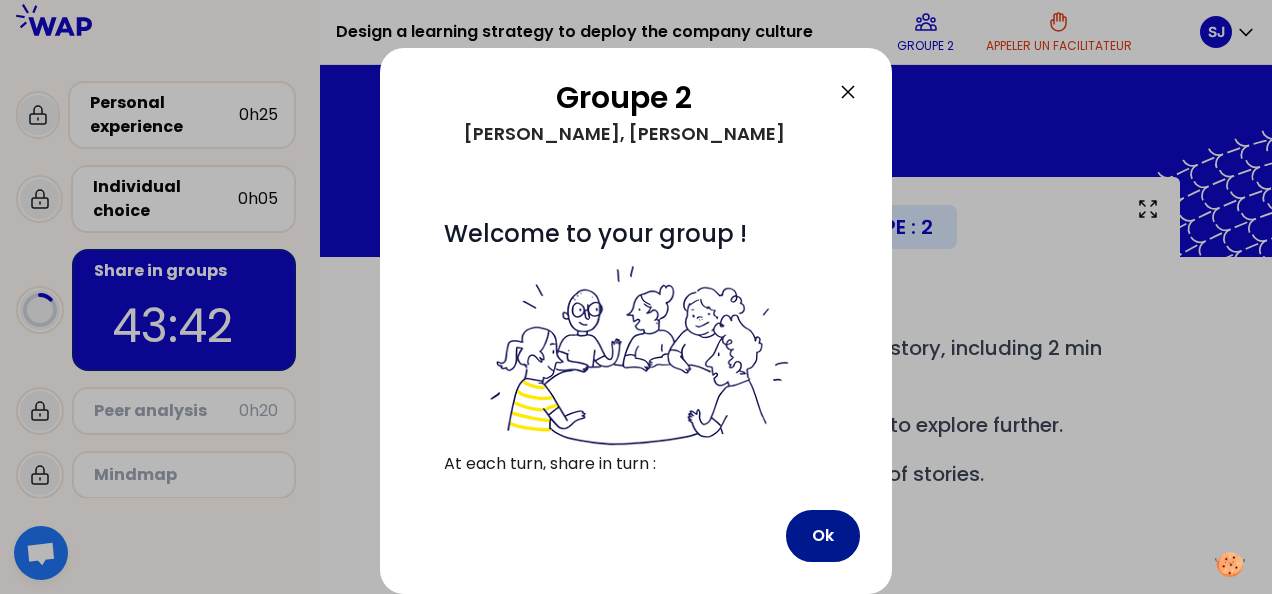click on "Ok" at bounding box center (823, 536) 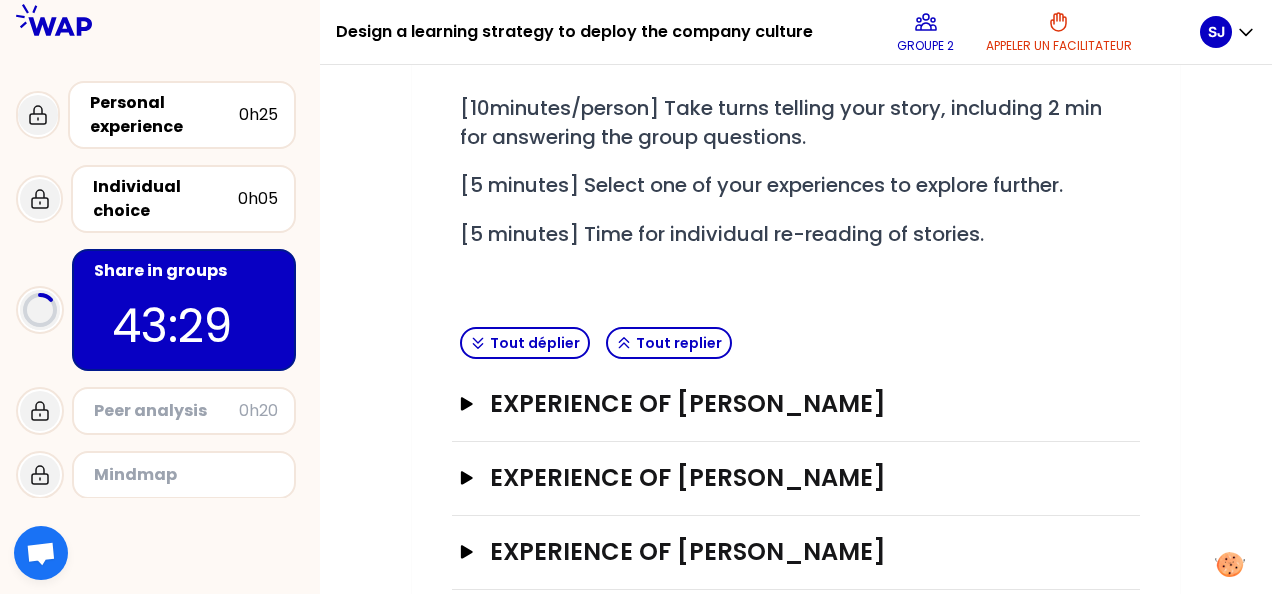 scroll, scrollTop: 216, scrollLeft: 0, axis: vertical 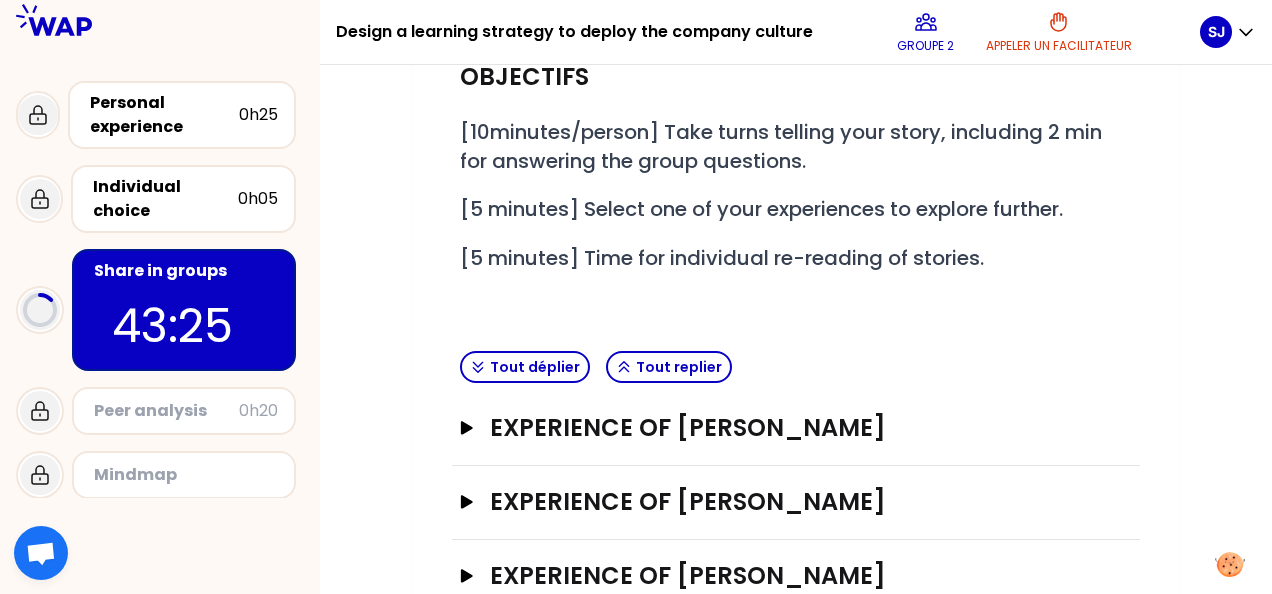 click on "Objectifs # [10minutes/person] Take turns telling your story, including 2 min for answering the group questions. # [5 minutes] Select one of your experiences to explore further. # [5 minutes] Time for individual re-reading of stories." at bounding box center [796, 192] 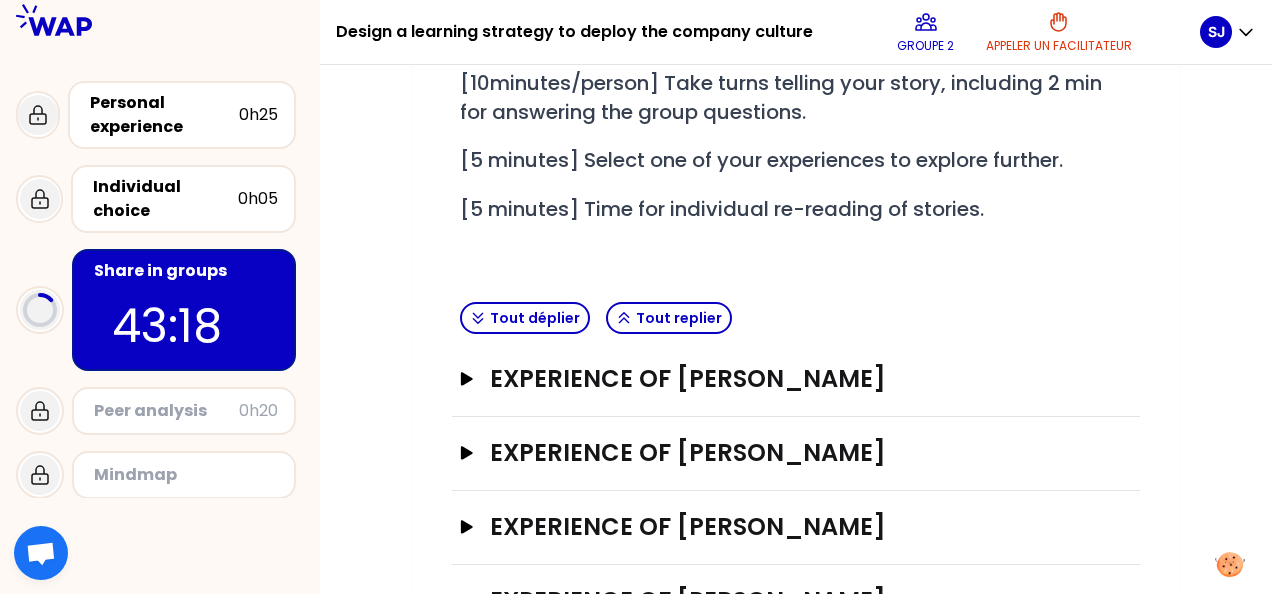 scroll, scrollTop: 268, scrollLeft: 0, axis: vertical 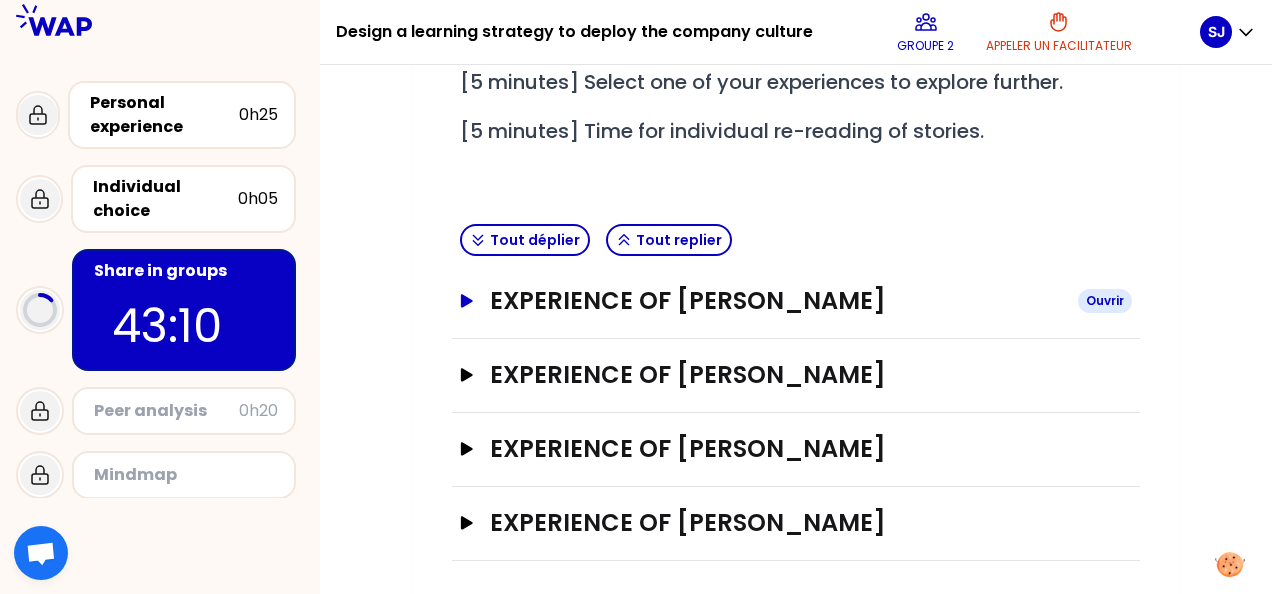 click on "Experience of [PERSON_NAME]" at bounding box center [796, 301] 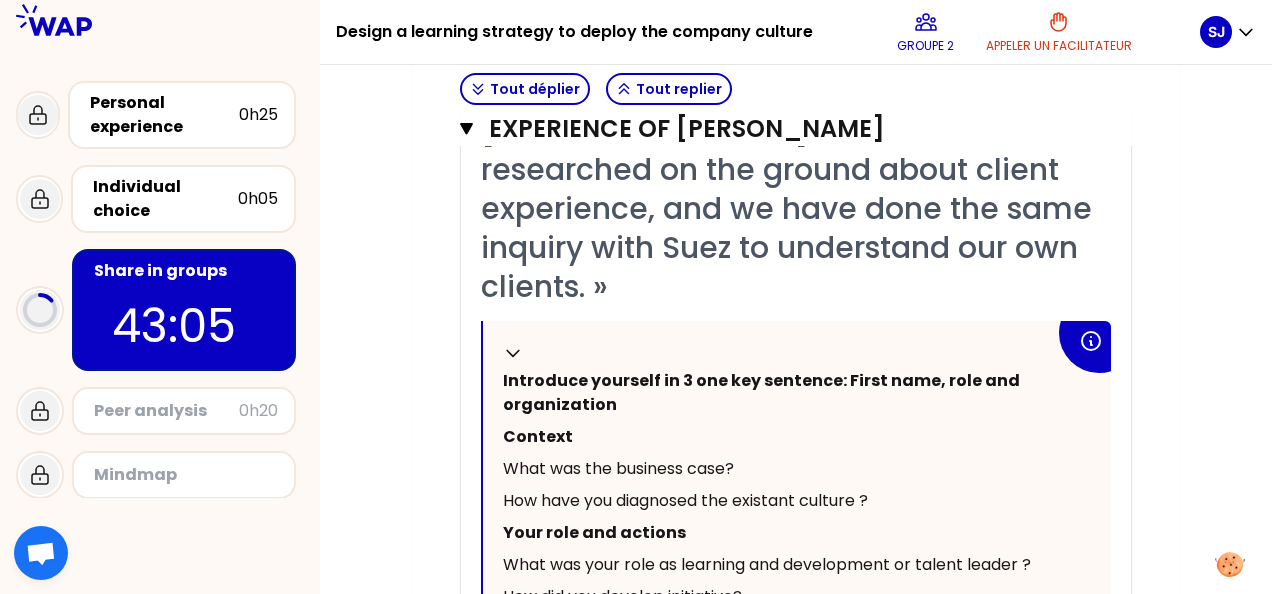 scroll, scrollTop: 684, scrollLeft: 0, axis: vertical 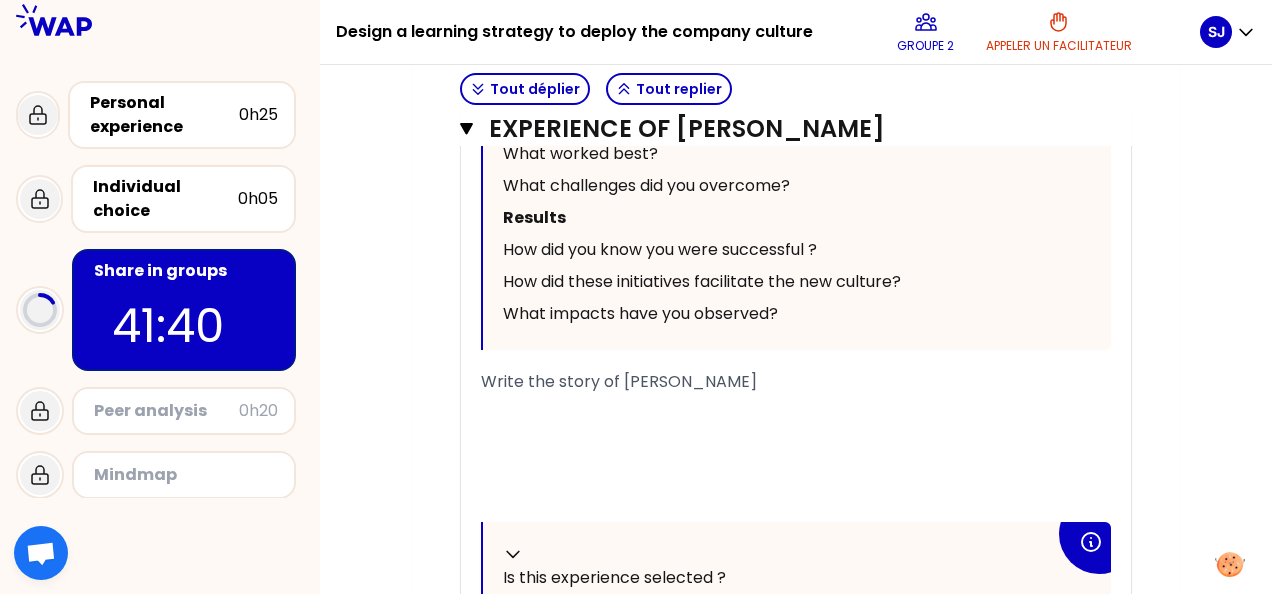 click on "Write the story of [PERSON_NAME]" at bounding box center [619, 381] 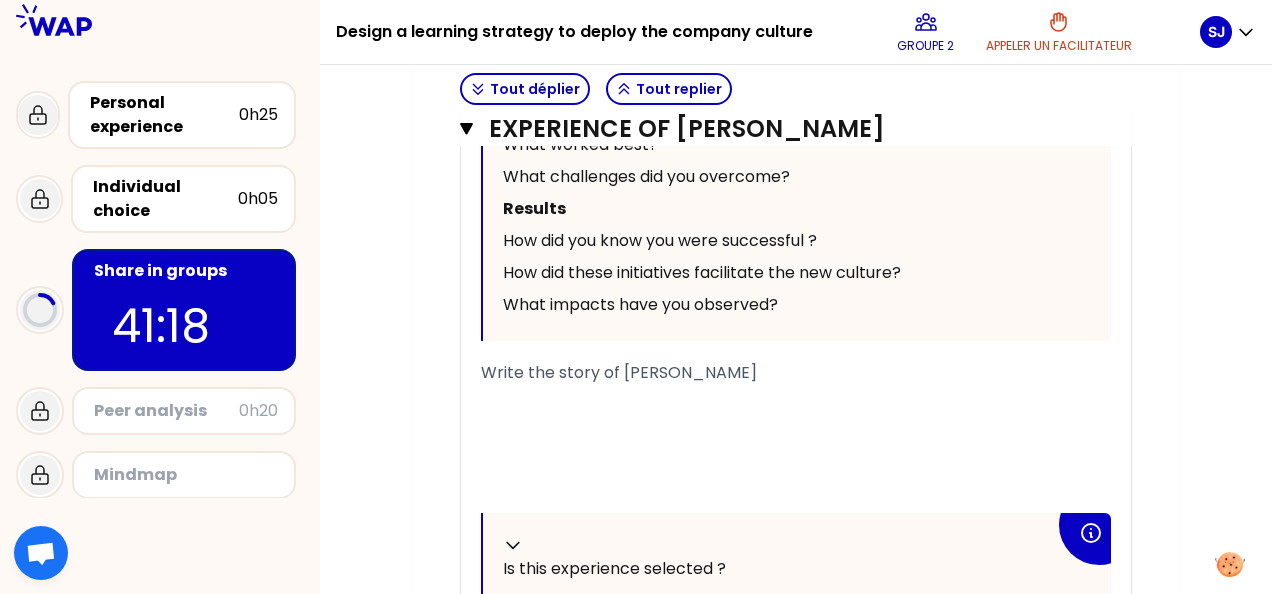 scroll, scrollTop: 1250, scrollLeft: 0, axis: vertical 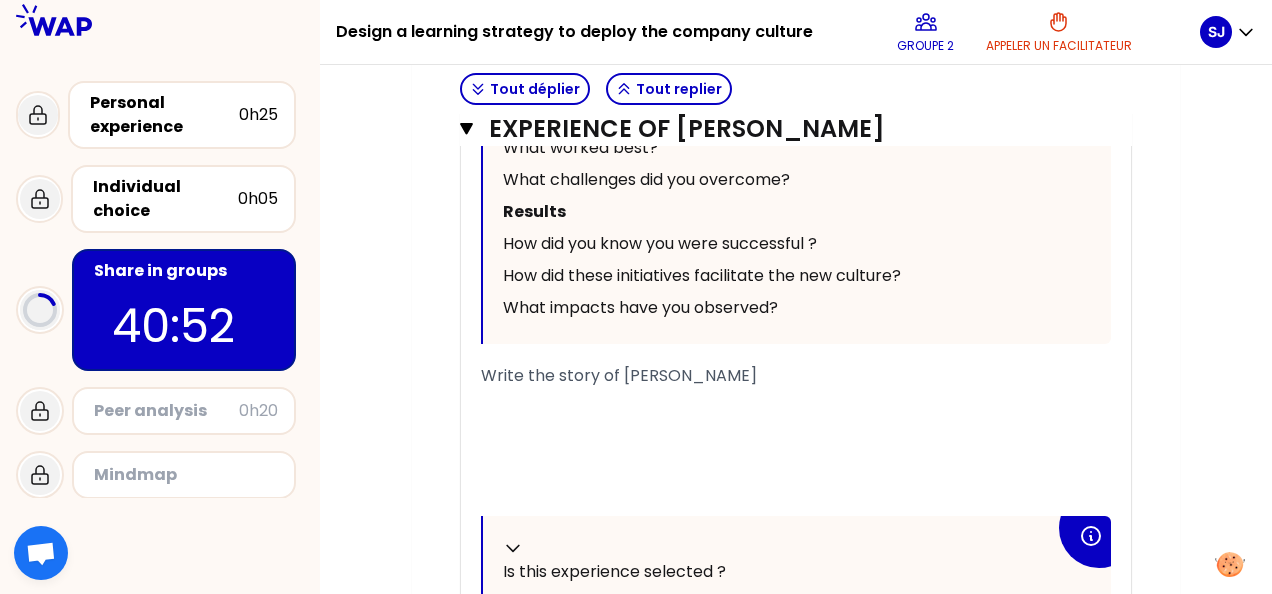 drag, startPoint x: 479, startPoint y: 332, endPoint x: 1104, endPoint y: 308, distance: 625.46063 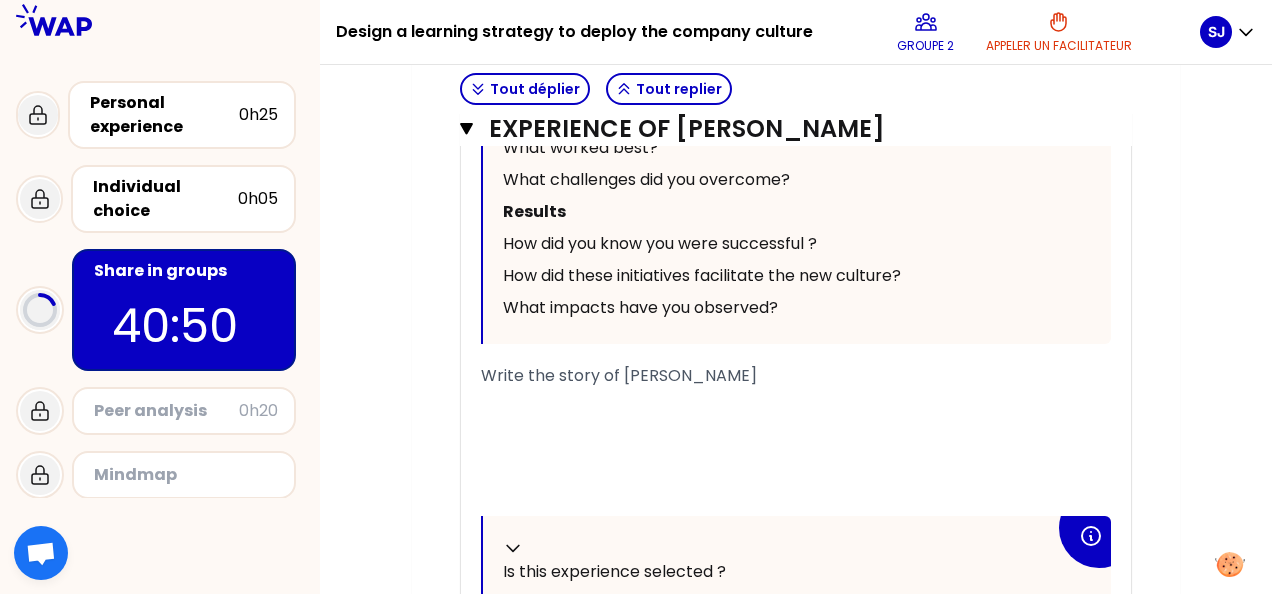 click on "« I have worked with IESE in [GEOGRAPHIC_DATA] we have researched on the ground about client experience, and we have done the same inquiry with Suez to understand our own clients. » Replier Introduce yourself in 3 one key sentence: First name, role and organization Context What was the business case? How have you diagnosed the existant culture ? Your role and actions What was your role as learning and development or talent leader ? How did you develop initiative?  How did you get the buy-in of the leaders? how did you make the new culture stick? How have tou managed the resistance to change?  What worked best? What challenges did you overcome? Results How did you know you were successful ? How did these initiatives facilitate the new culture? What impacts have you observed? Write the story of [PERSON_NAME]  ﻿ ﻿ ﻿ ﻿ ﻿ Replier Is this experience selected ? ﻿ ﻿" at bounding box center (796, 83) 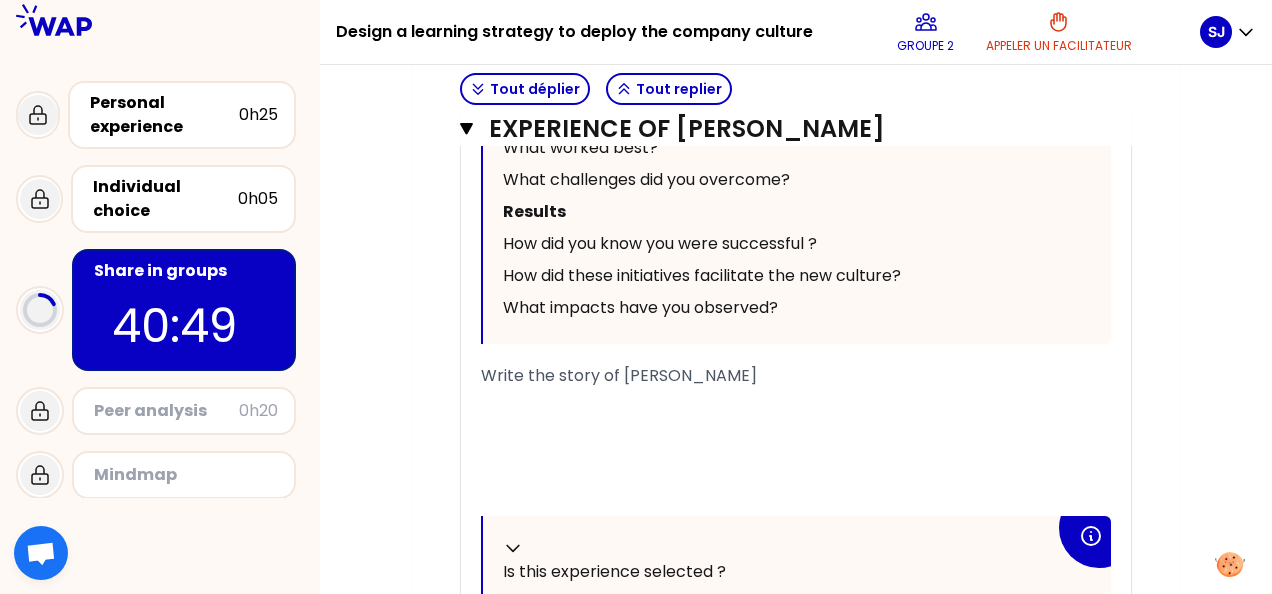 click on "Write the story of [PERSON_NAME]" at bounding box center (619, 375) 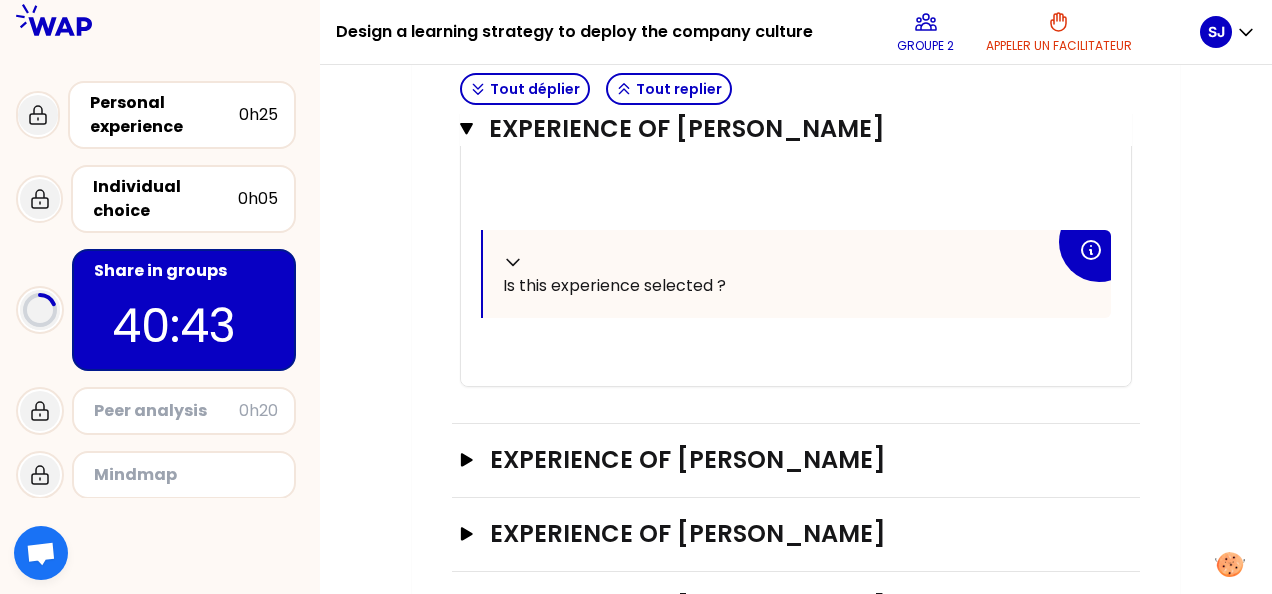 scroll, scrollTop: 1581, scrollLeft: 0, axis: vertical 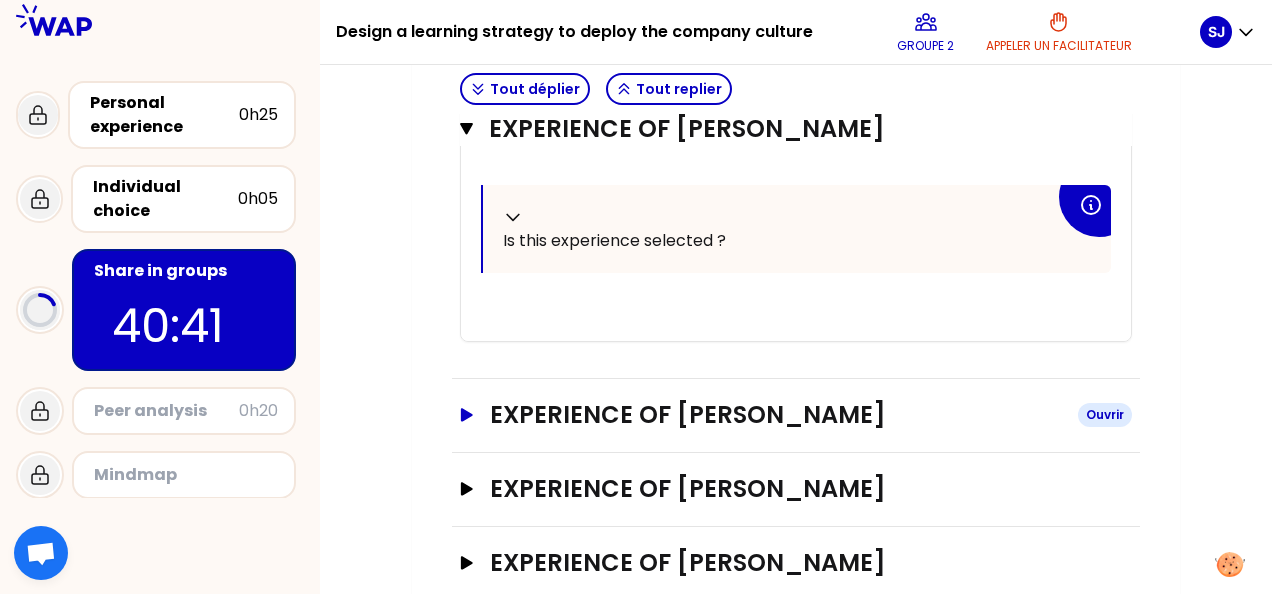 click 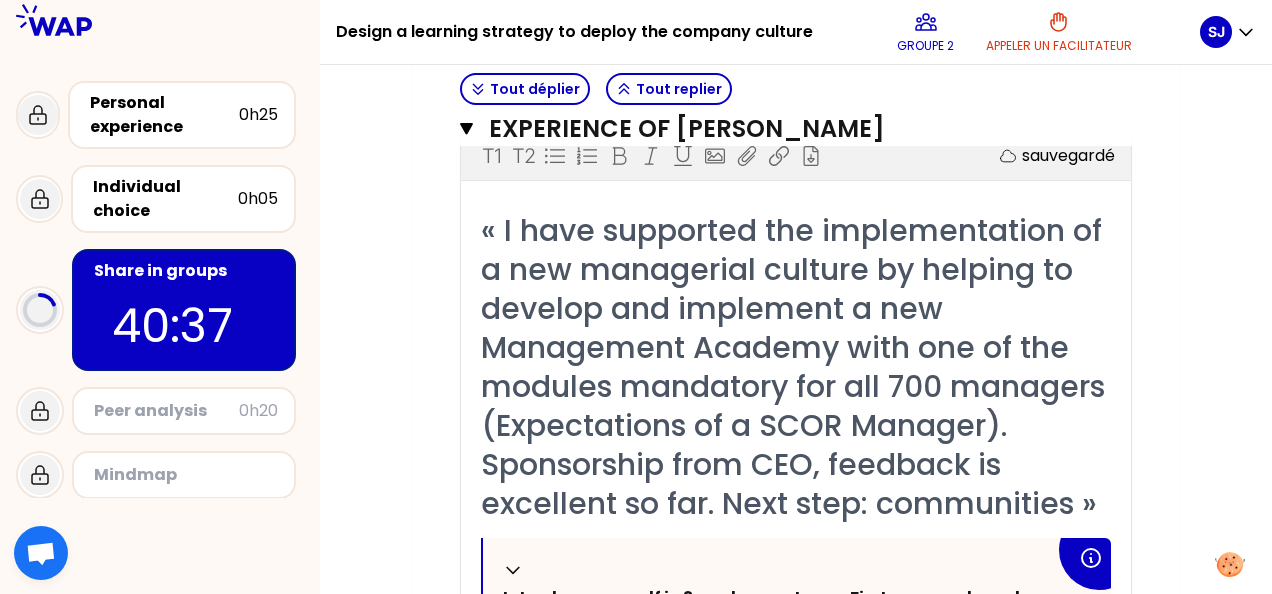 scroll, scrollTop: 1881, scrollLeft: 0, axis: vertical 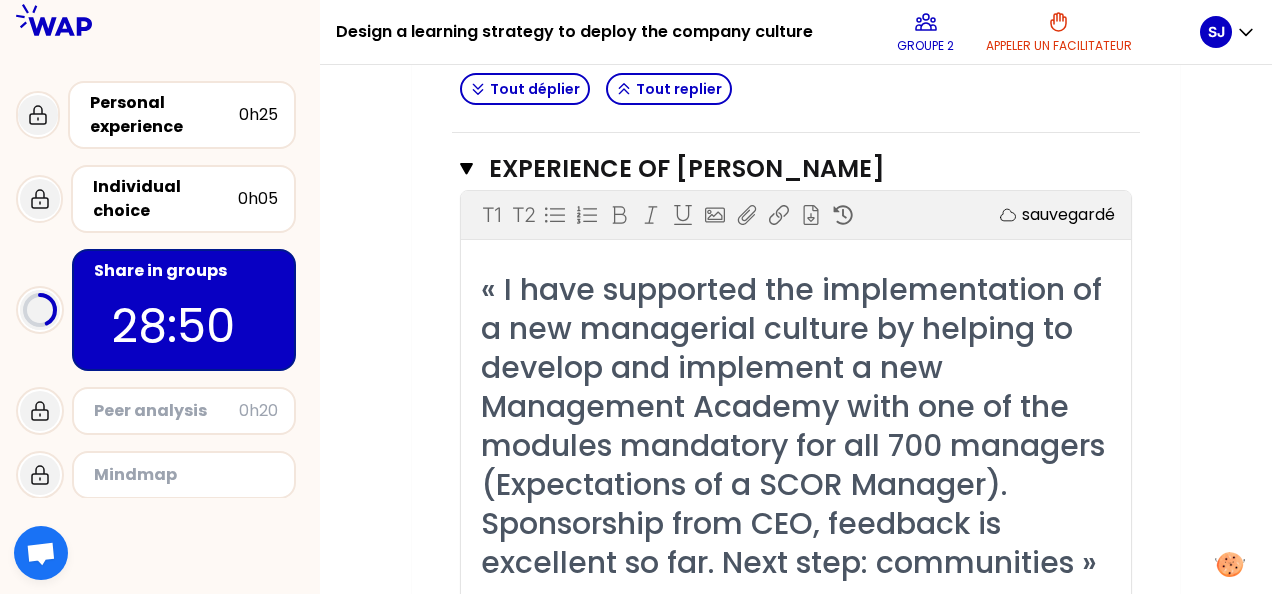 drag, startPoint x: 1256, startPoint y: 302, endPoint x: 1256, endPoint y: 277, distance: 25 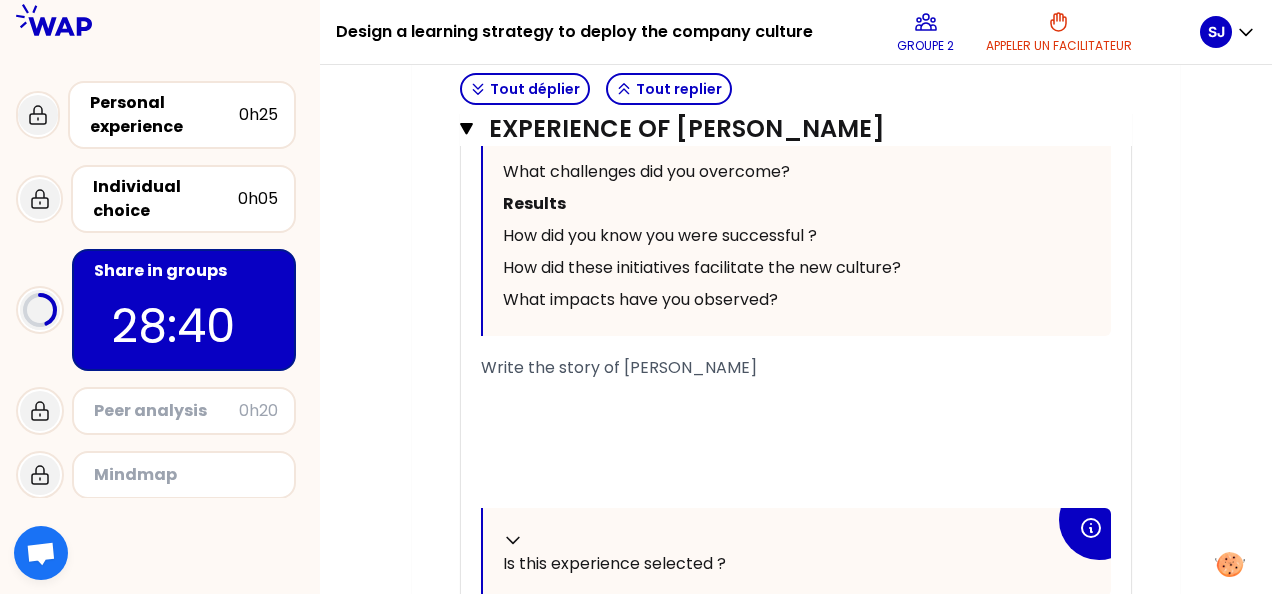 scroll, scrollTop: 1233, scrollLeft: 0, axis: vertical 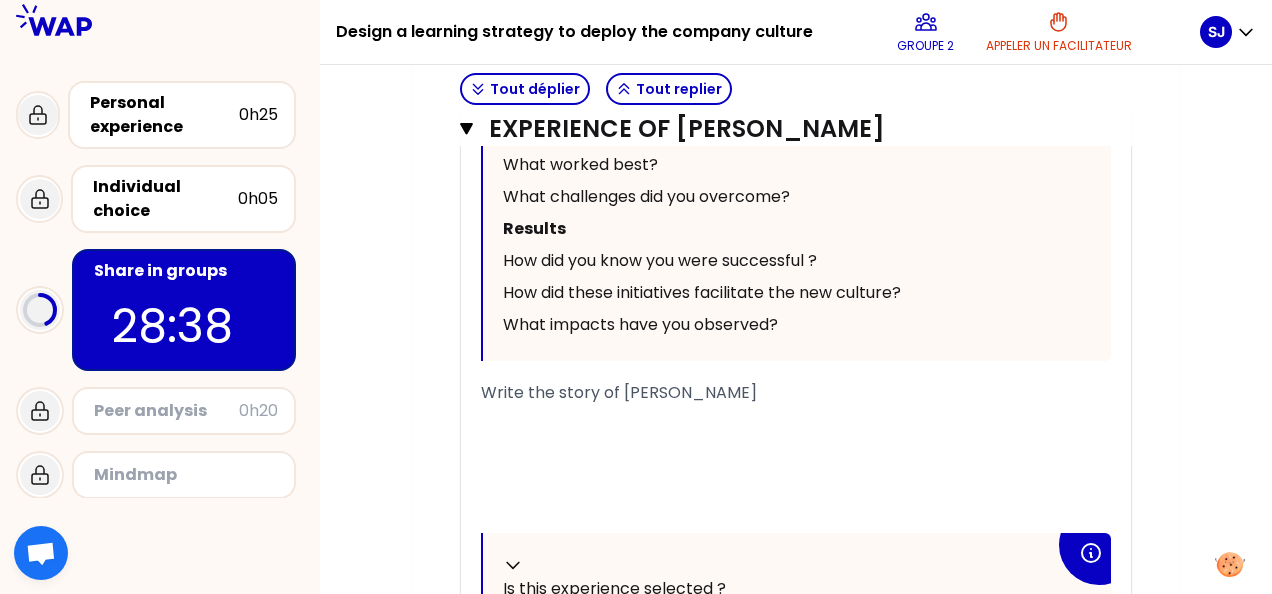 click on "« I have developed a program to discover how to lead diverse teams & better know different stakeholders by partnering with NGOs across the world. Strong EQ development for leaders & lots of emergent learning.» Replier Introduce yourself in 3 one key sentence: First name, role and organization Context What was the business case? How have you diagnosed the existant culture ? Your role and actions What was your role as learning and development or talent leader ? How did you develop initiative?  How did you get the buy-in of the leaders? how did you make the new culture stick? How have tou managed the resistance to change?  What worked best? What challenges did you overcome? Results How did you know you were successful ? How did these initiatives facilitate the new culture? What impacts have you observed? Write the story of [PERSON_NAME]  ﻿ ﻿ ﻿ ﻿ ﻿ Replier Is this experience selected ? ﻿ ﻿" at bounding box center [796, 100] 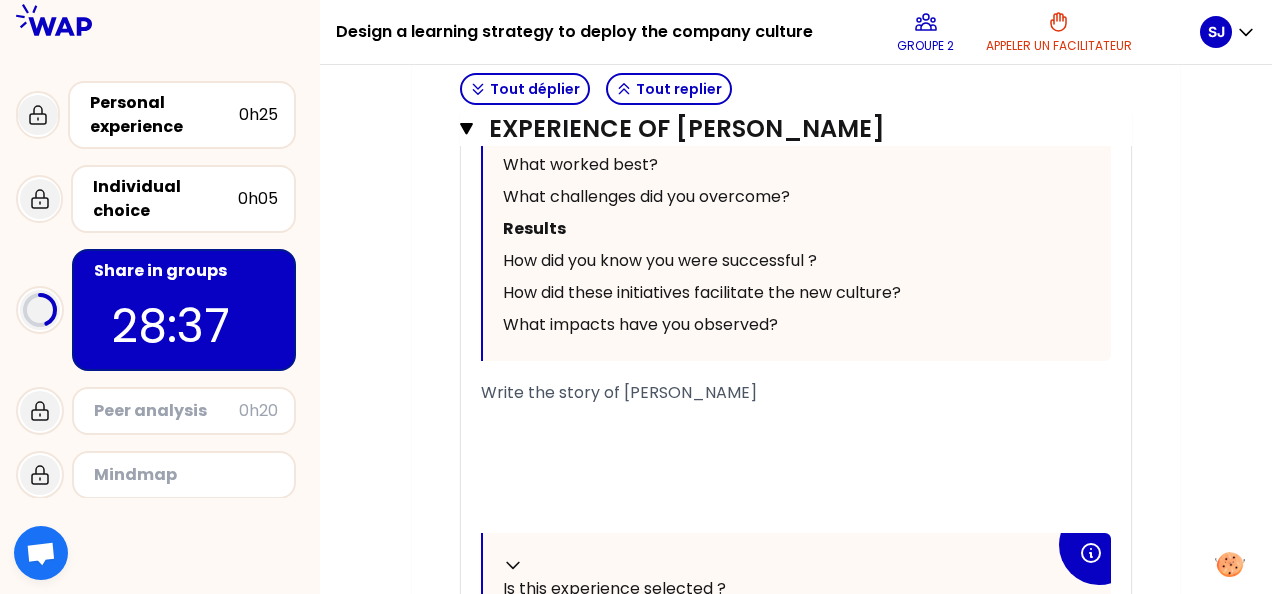 click on "« I have developed a program to discover how to lead diverse teams & better know different stakeholders by partnering with NGOs across the world. Strong EQ development for leaders & lots of emergent learning.» Replier Introduce yourself in 3 one key sentence: First name, role and organization Context What was the business case? How have you diagnosed the existant culture ? Your role and actions What was your role as learning and development or talent leader ? How did you develop initiative?  How did you get the buy-in of the leaders? how did you make the new culture stick? How have tou managed the resistance to change?  What worked best? What challenges did you overcome? Results How did you know you were successful ? How did these initiatives facilitate the new culture? What impacts have you observed? Write the story of [PERSON_NAME]  ﻿ ﻿ ﻿ ﻿ ﻿ Replier Is this experience selected ? ﻿ ﻿" at bounding box center (796, 100) 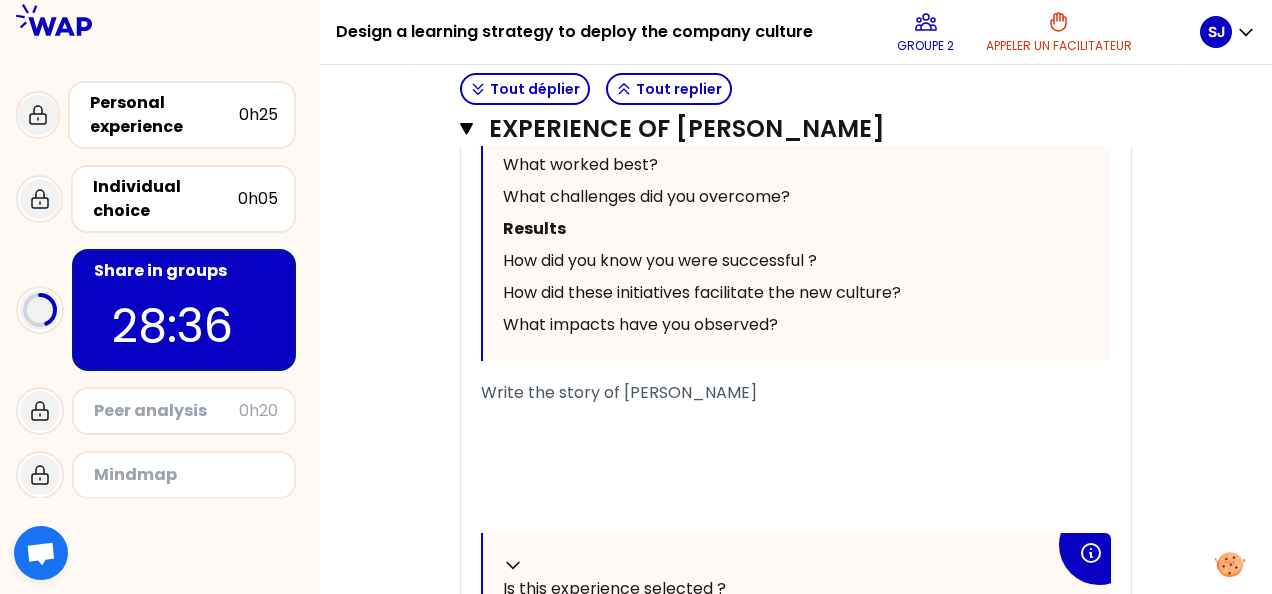 click on "Write the story of [PERSON_NAME]" at bounding box center (619, 392) 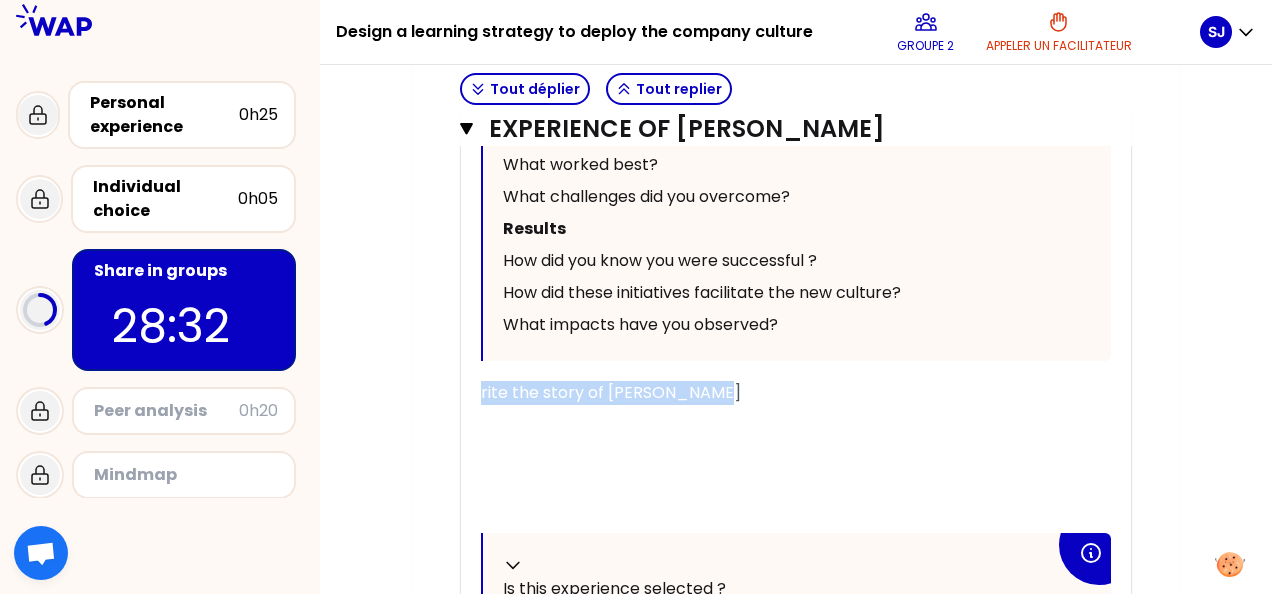 drag, startPoint x: 704, startPoint y: 386, endPoint x: 476, endPoint y: 378, distance: 228.1403 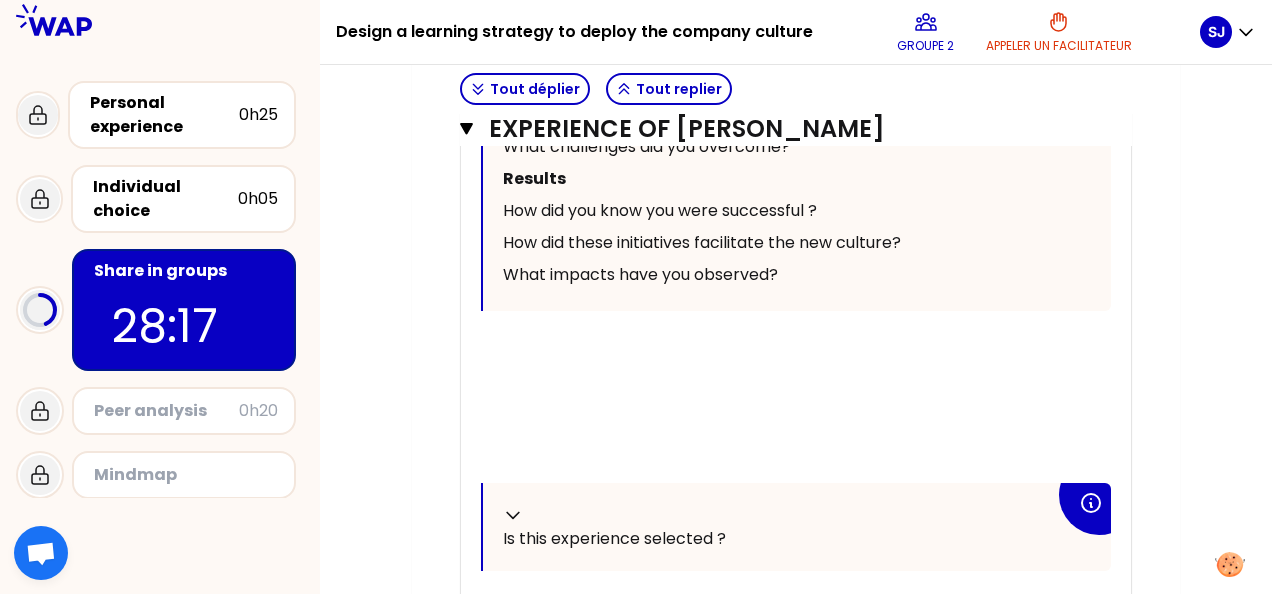 scroll, scrollTop: 1302, scrollLeft: 0, axis: vertical 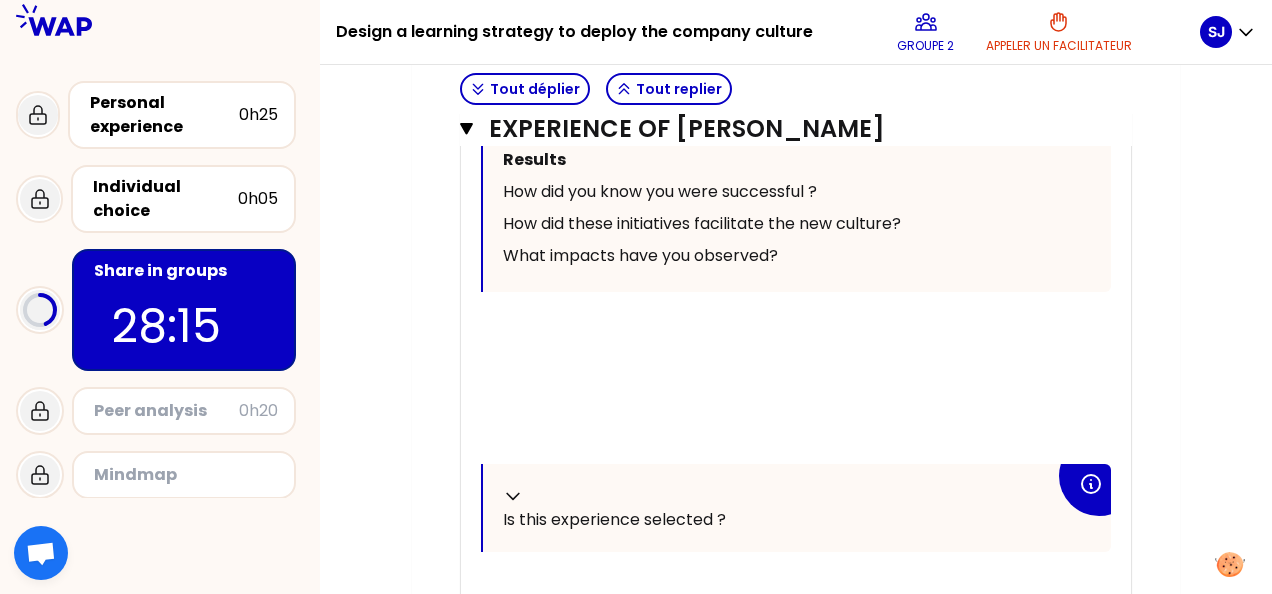 click on "﻿" at bounding box center (796, 324) 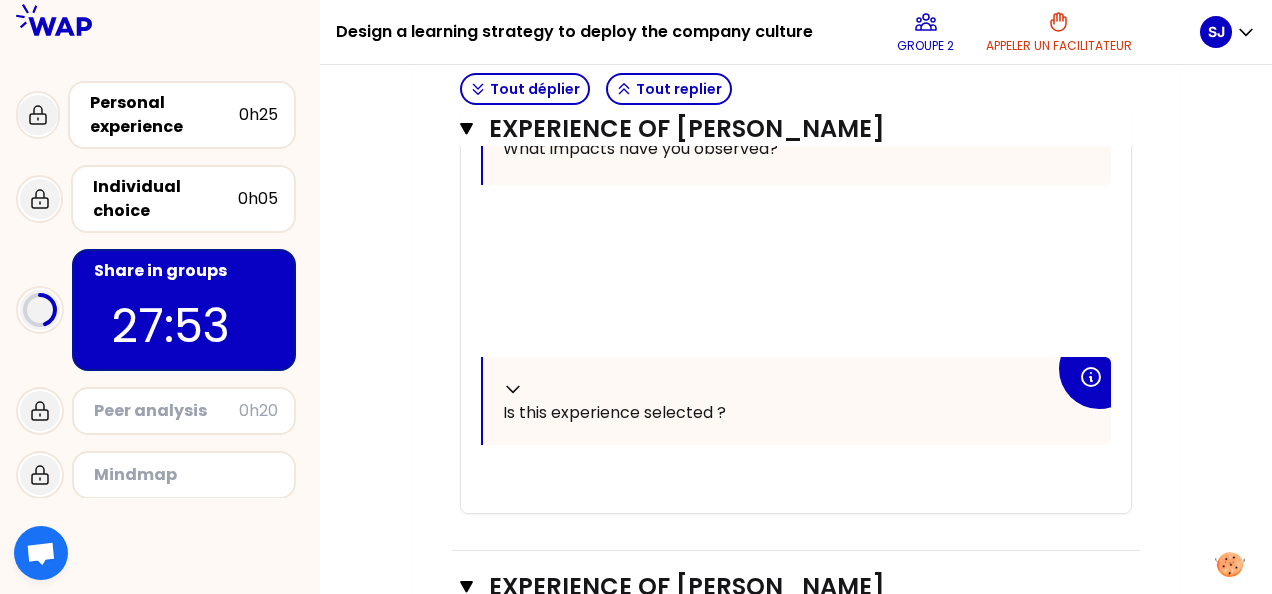 scroll, scrollTop: 1446, scrollLeft: 0, axis: vertical 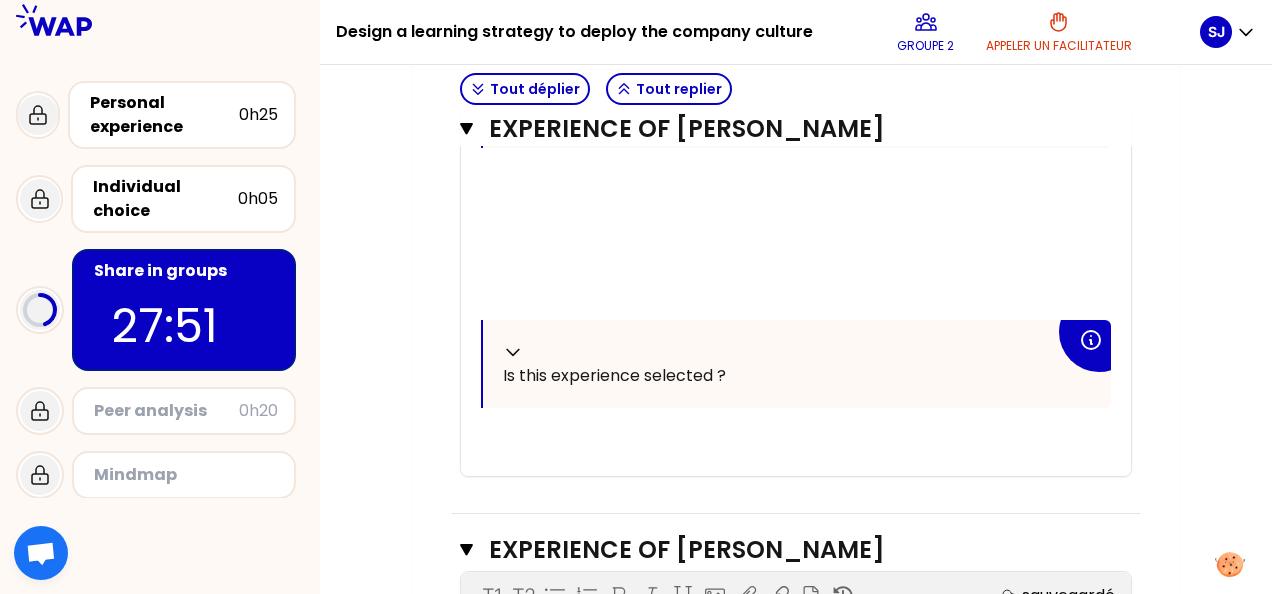 click on "﻿" at bounding box center (796, 180) 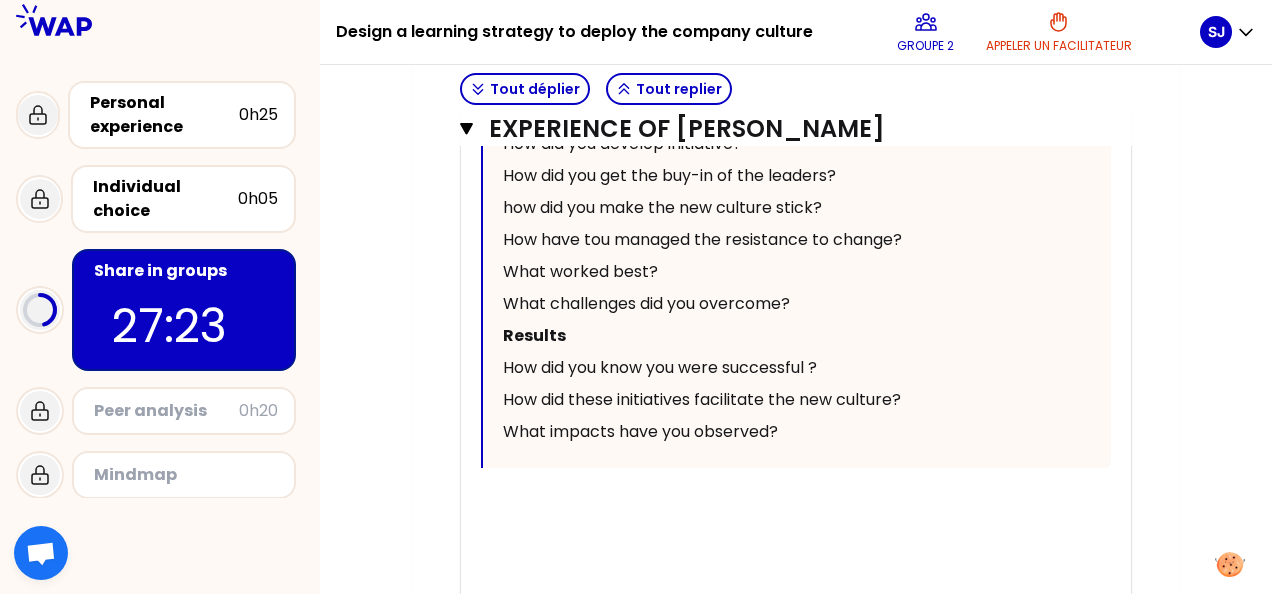 scroll, scrollTop: 1170, scrollLeft: 0, axis: vertical 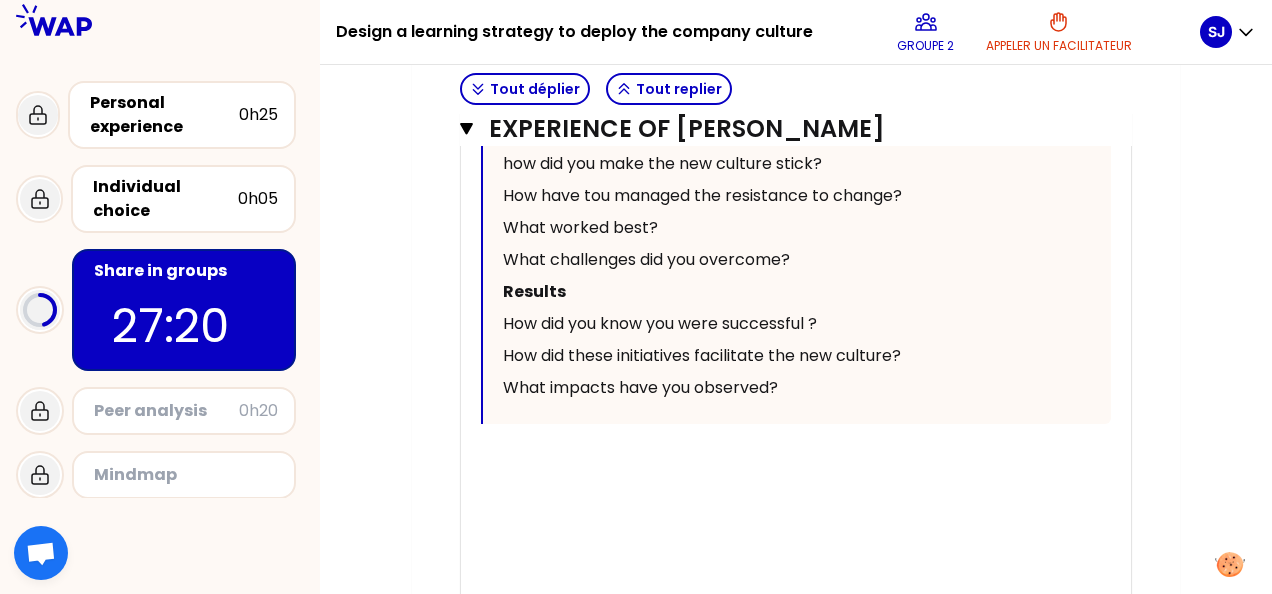 click on "﻿" at bounding box center (796, 456) 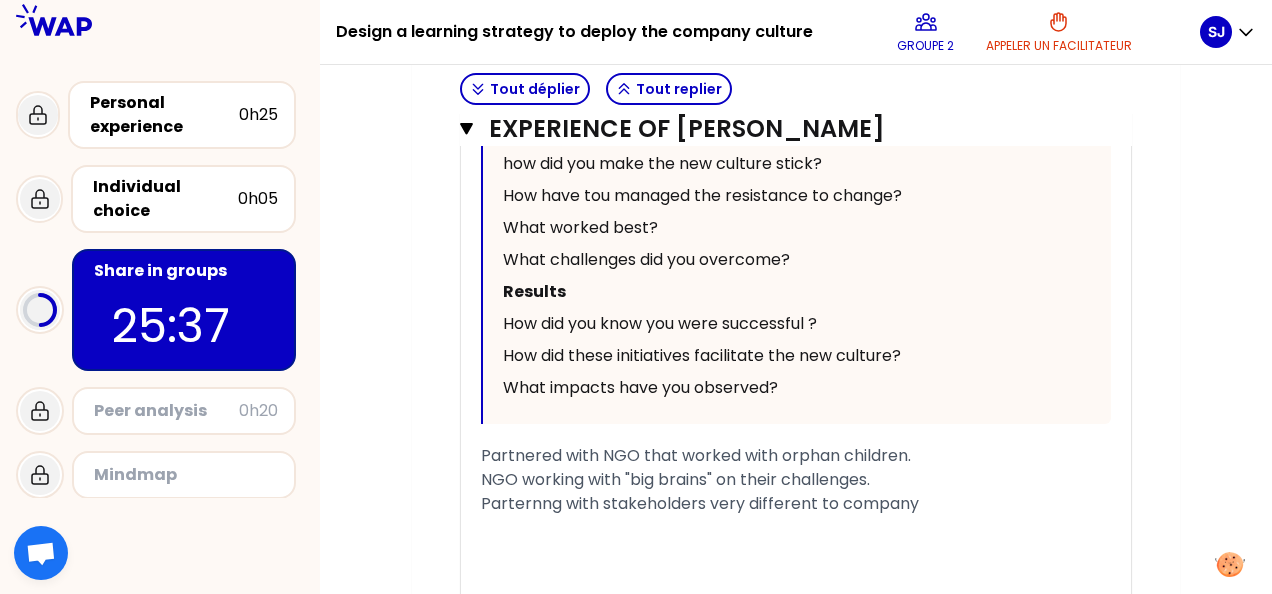 click on "Parternng with stakeholders very different to company" at bounding box center (700, 503) 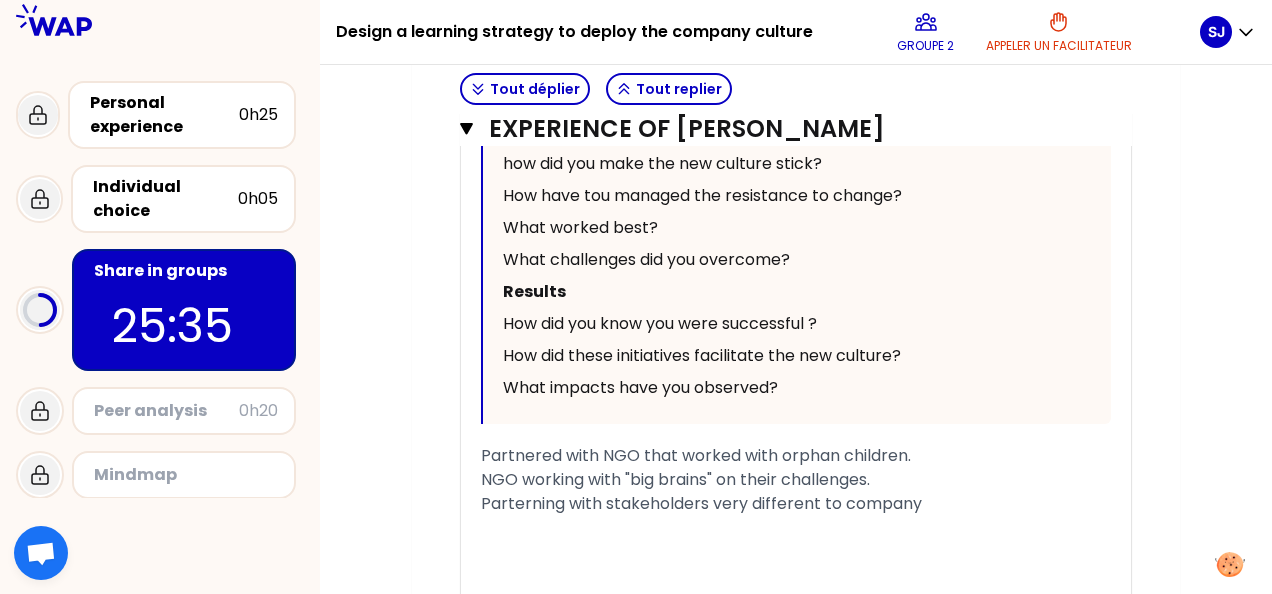 click on "Parterning with stakeholders very different to company" at bounding box center [796, 504] 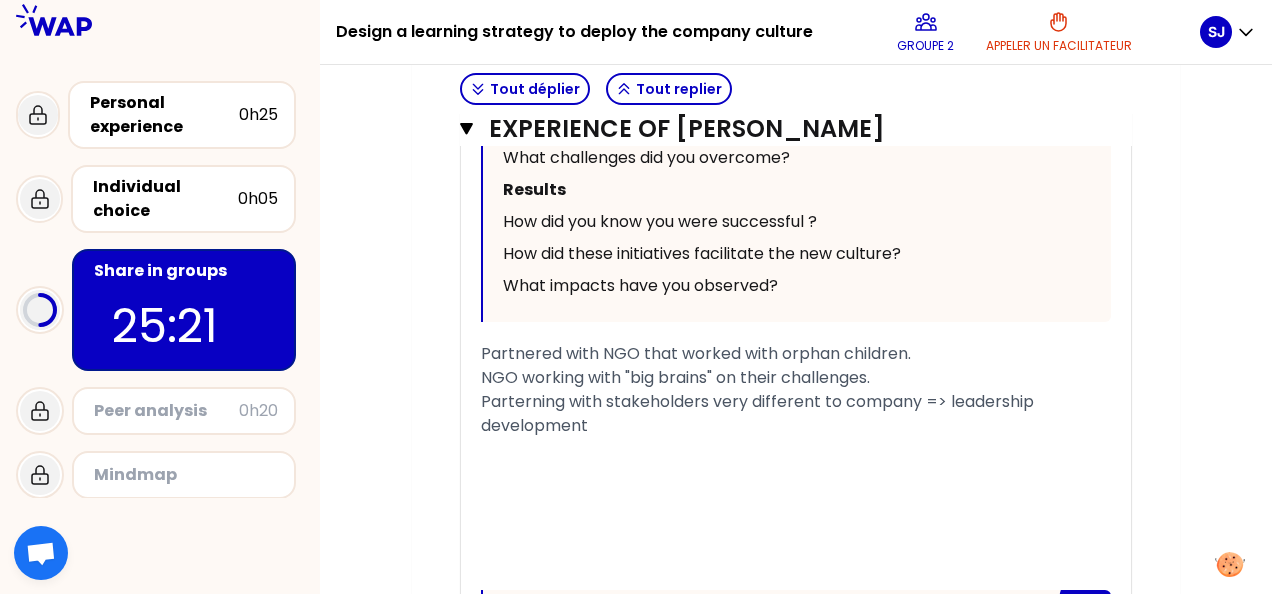 scroll, scrollTop: 1292, scrollLeft: 0, axis: vertical 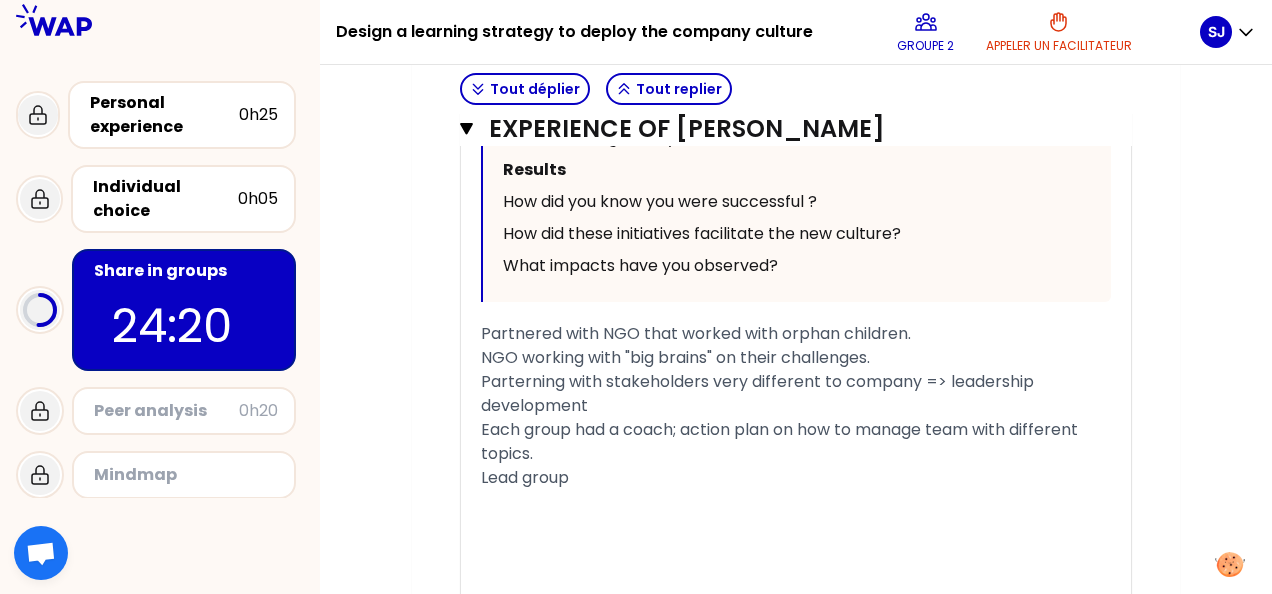 click on "Lead group" at bounding box center [796, 478] 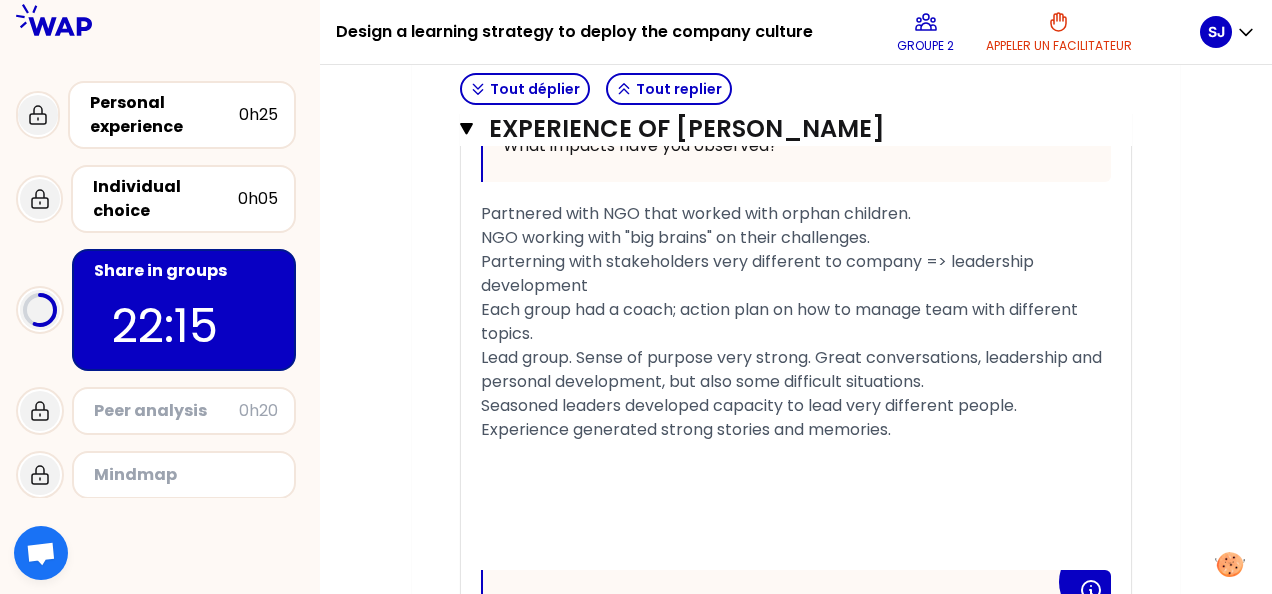 scroll, scrollTop: 1452, scrollLeft: 0, axis: vertical 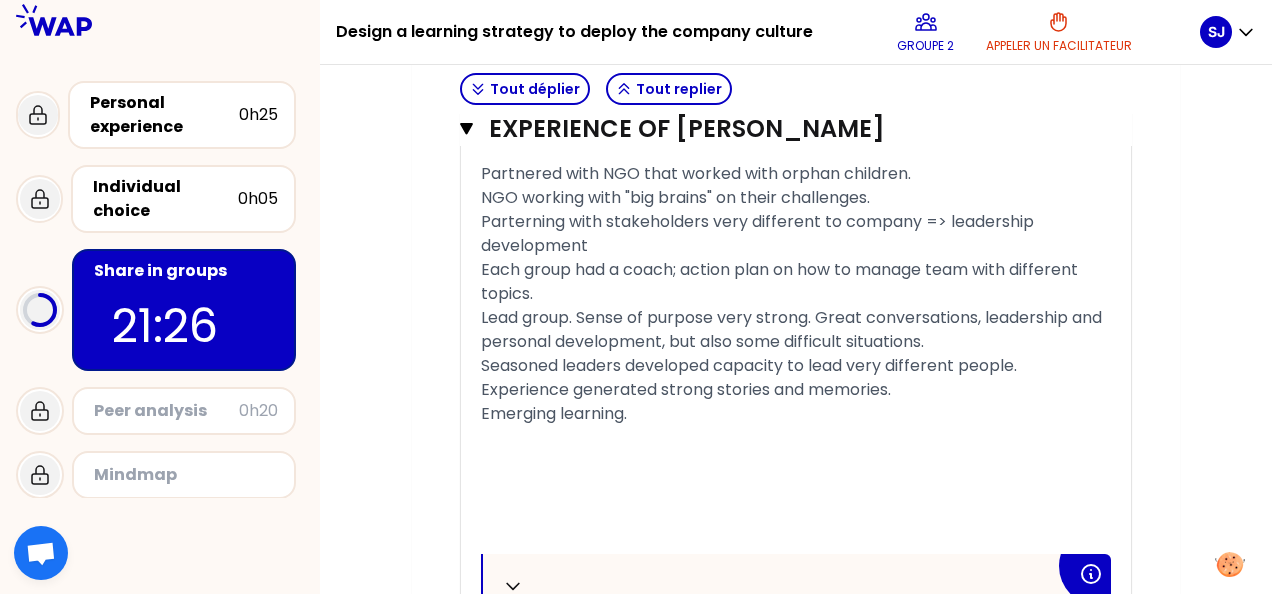 click on "Experience generated strong stories and memories." at bounding box center [686, 389] 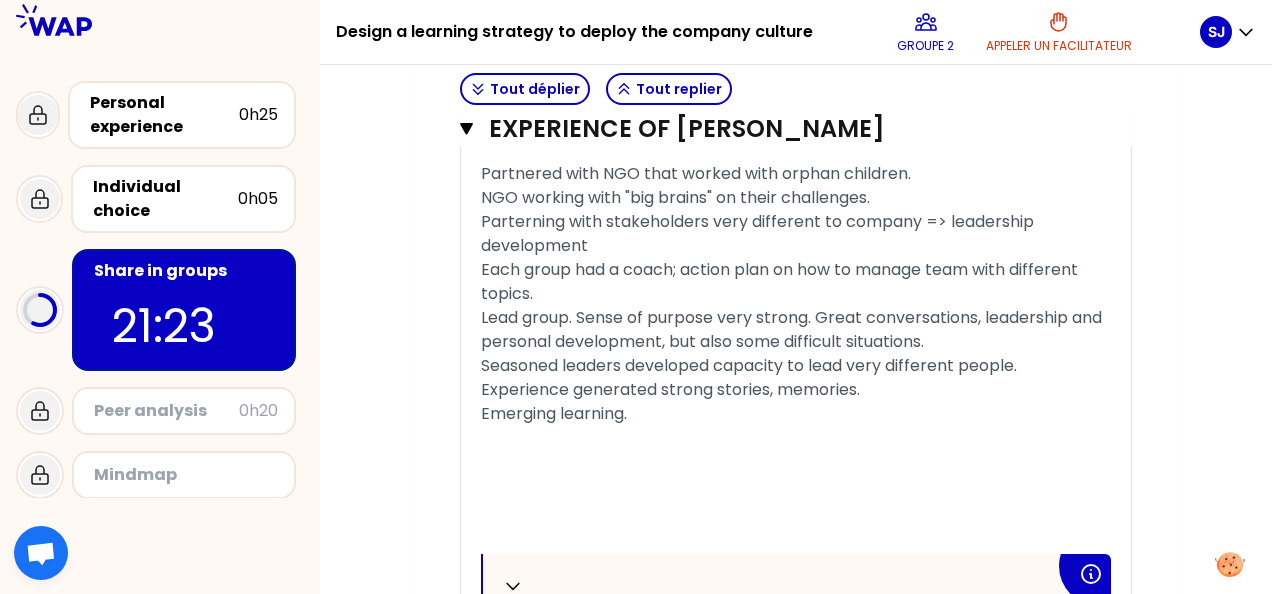 click on "Experience generated strong stories, memories." at bounding box center (670, 389) 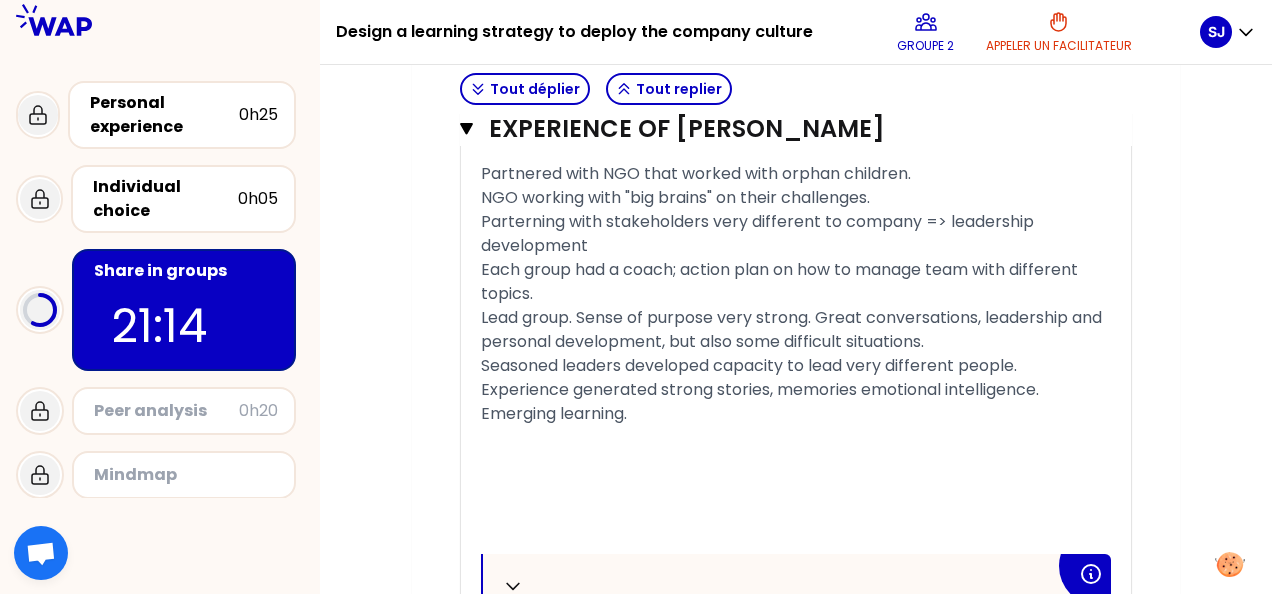 click on "Experience generated strong stories, memories emotional intelligence." at bounding box center (760, 389) 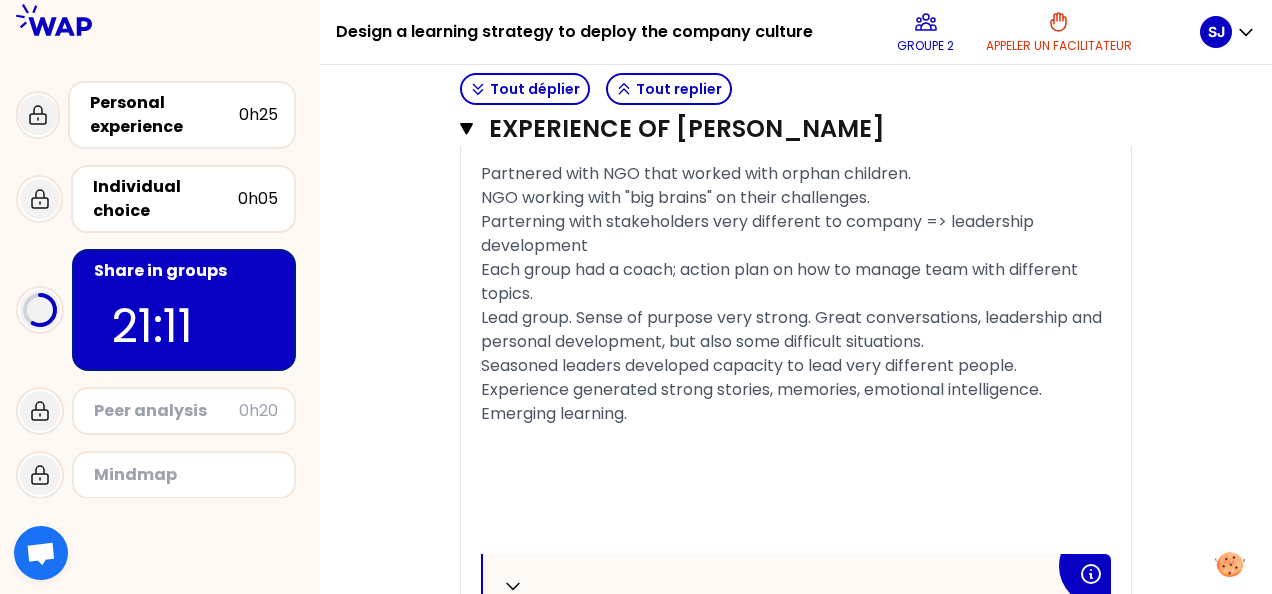 click on "Emerging learning." at bounding box center [796, 414] 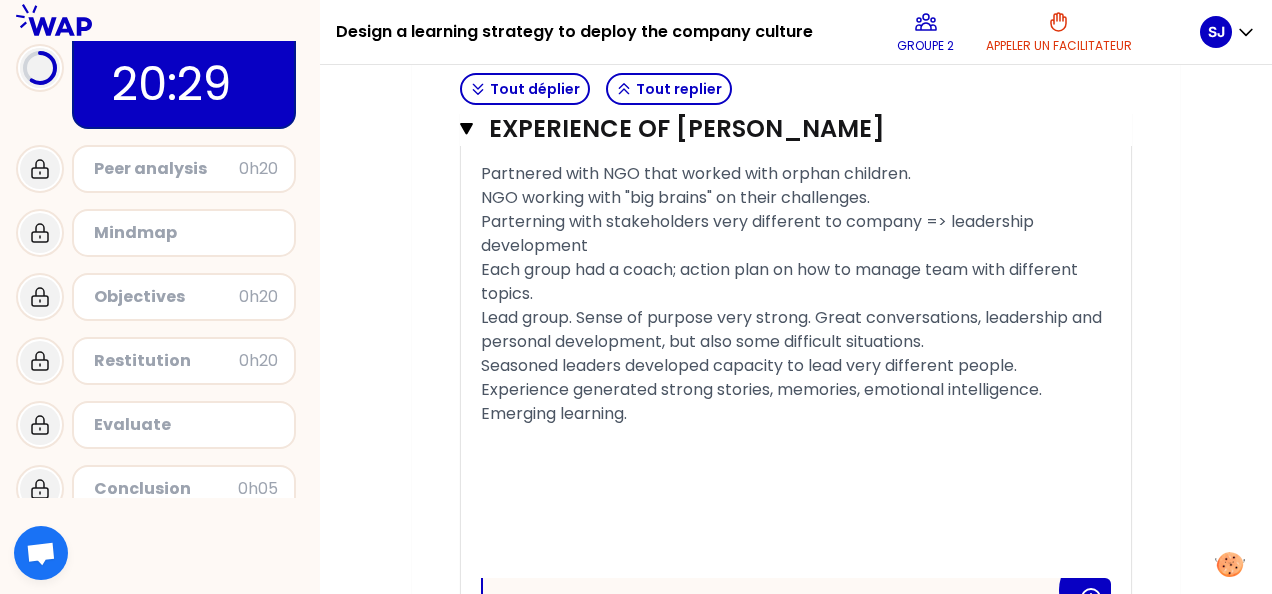 scroll, scrollTop: 0, scrollLeft: 0, axis: both 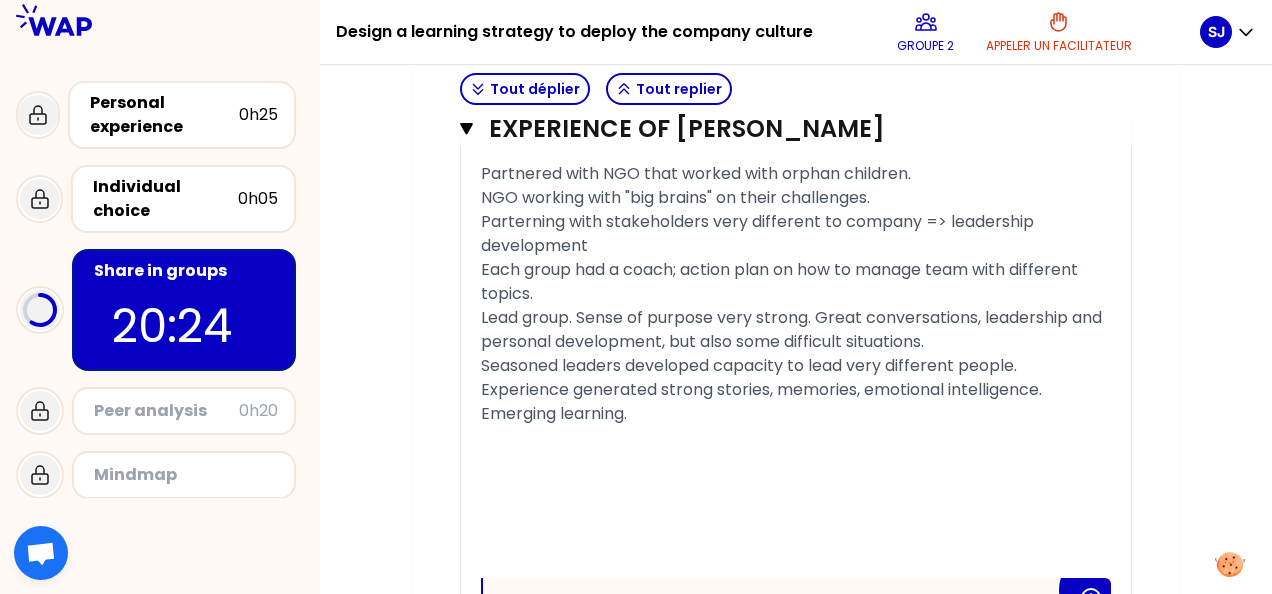 click at bounding box center [160, 546] 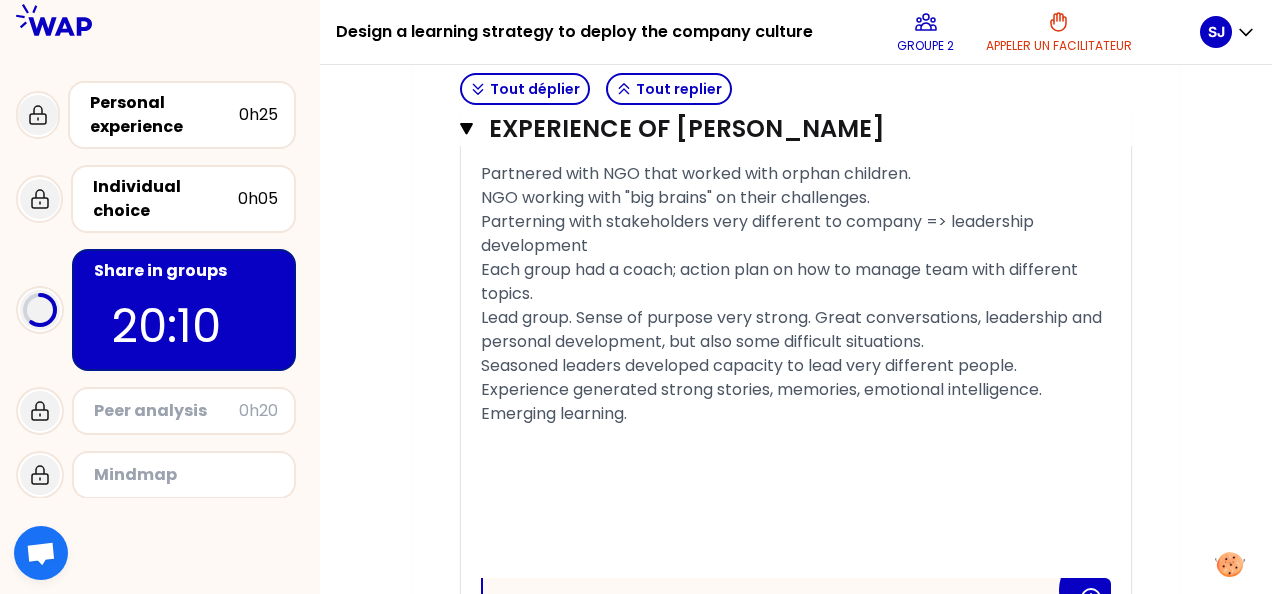 click on "Emerging learning." at bounding box center (796, 414) 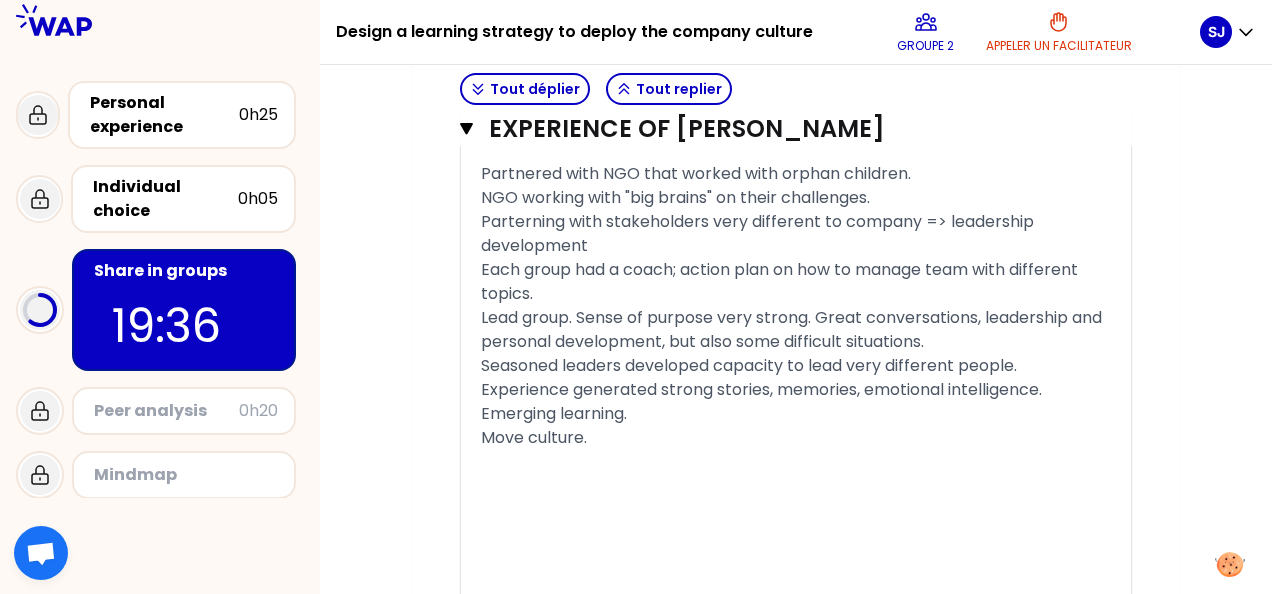 click on "Move culture." at bounding box center (534, 437) 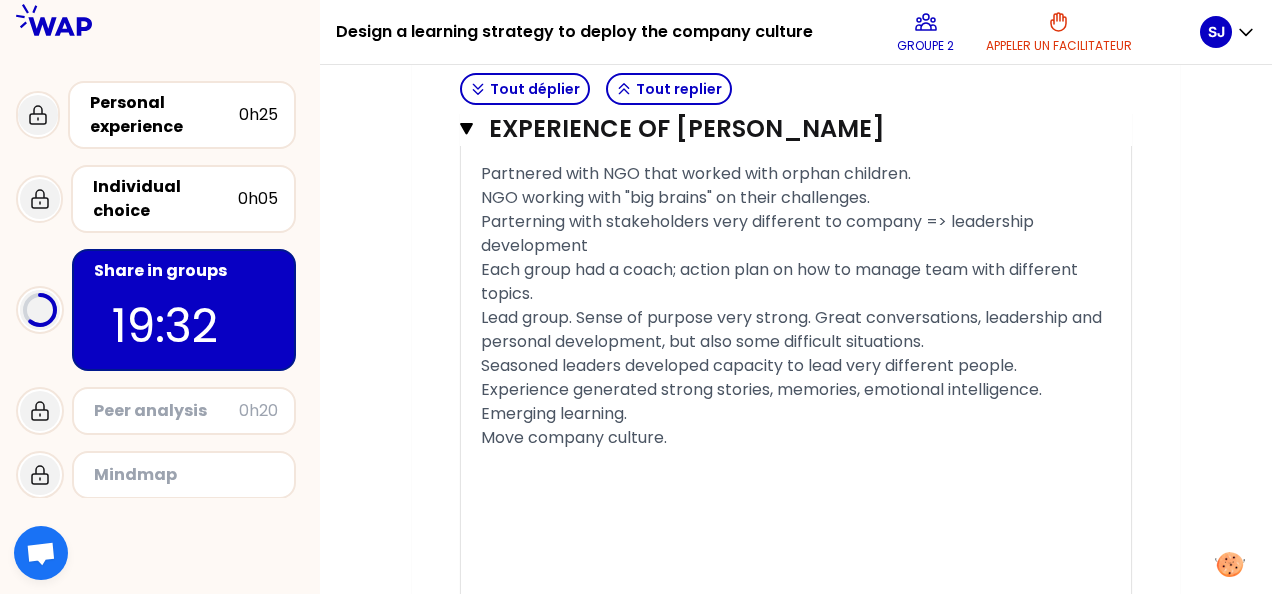 click on "Move company culture." at bounding box center (574, 437) 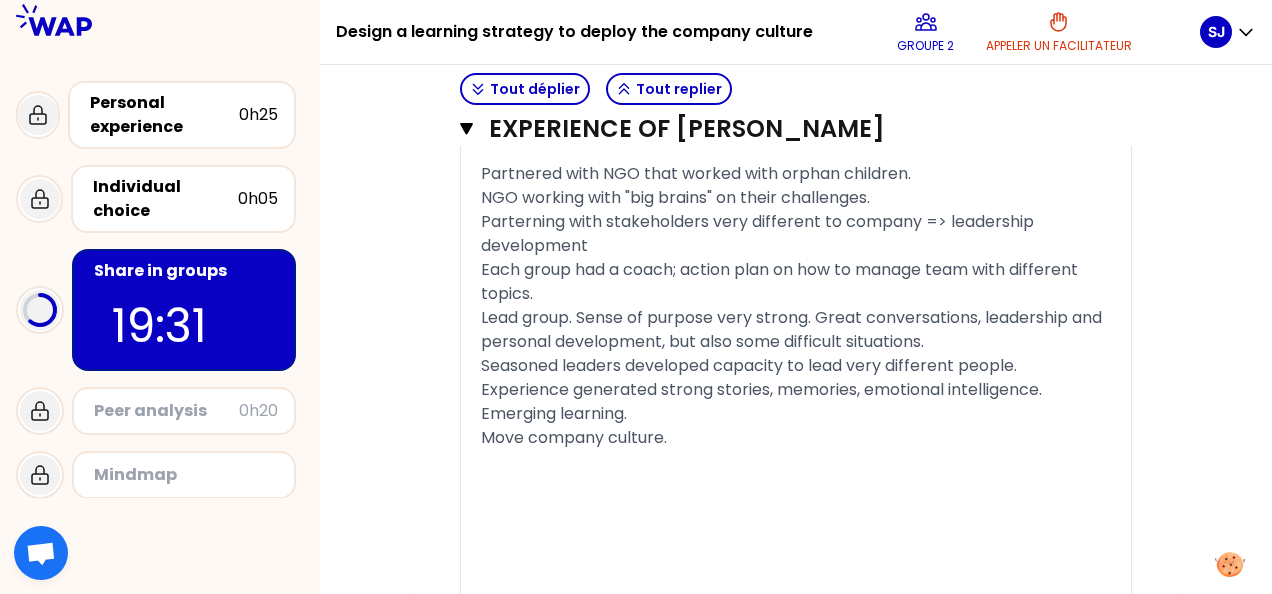 click on "Move company culture." at bounding box center (574, 437) 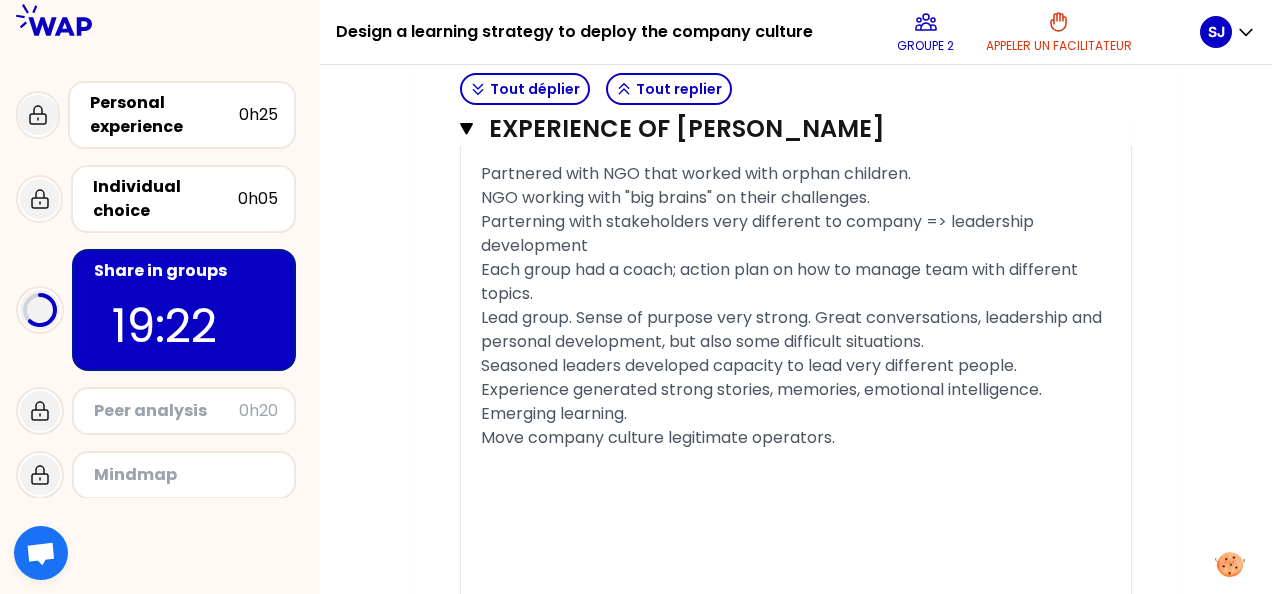click on "Move company culture legitimate operators." at bounding box center [658, 437] 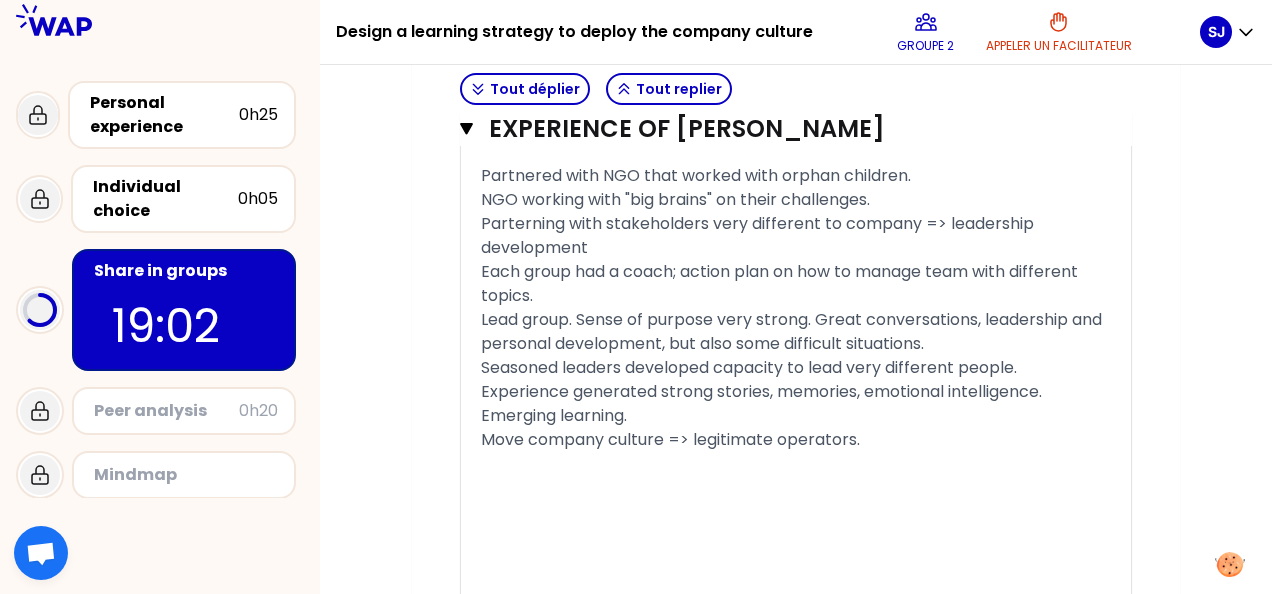 scroll, scrollTop: 1404, scrollLeft: 0, axis: vertical 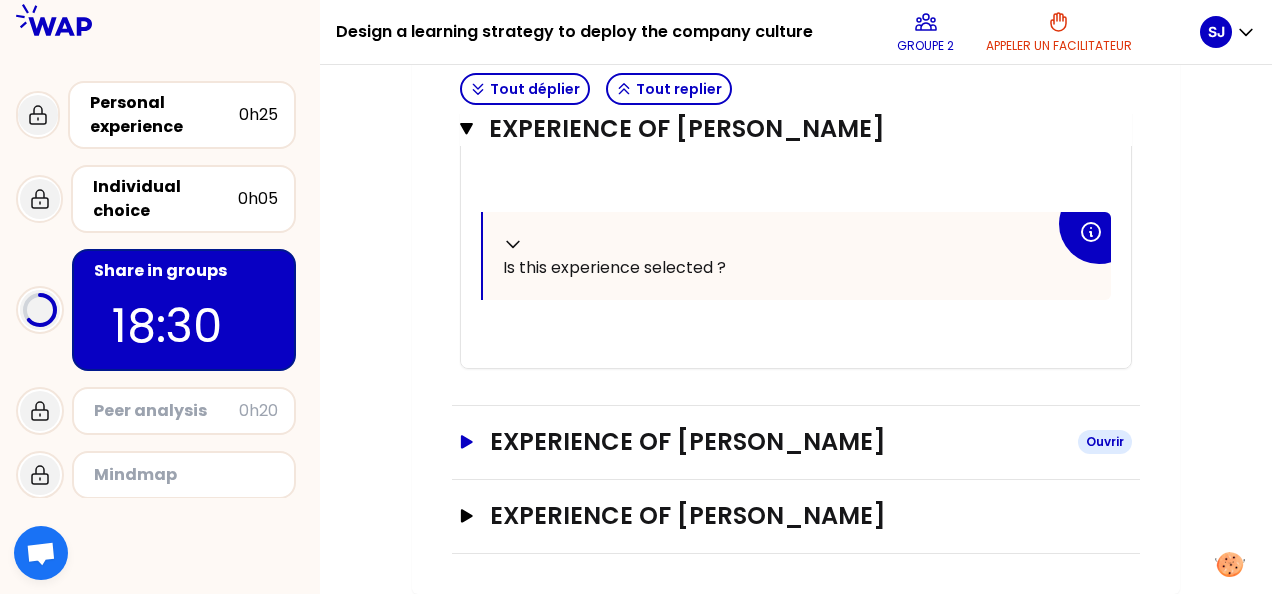click 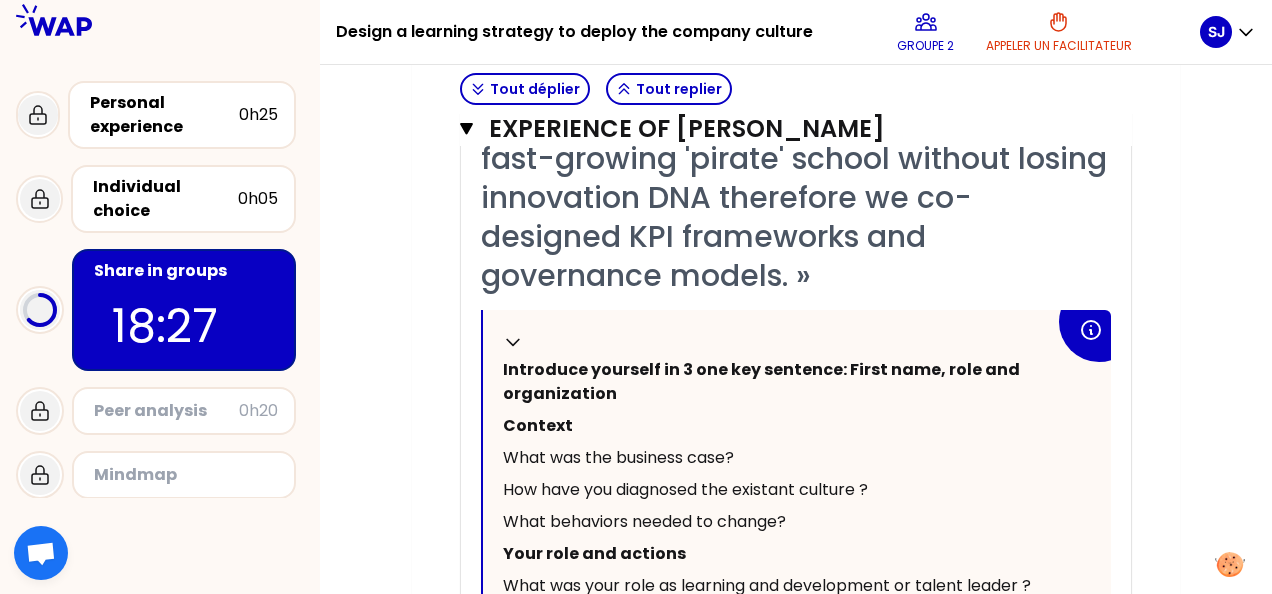 scroll, scrollTop: 4668, scrollLeft: 0, axis: vertical 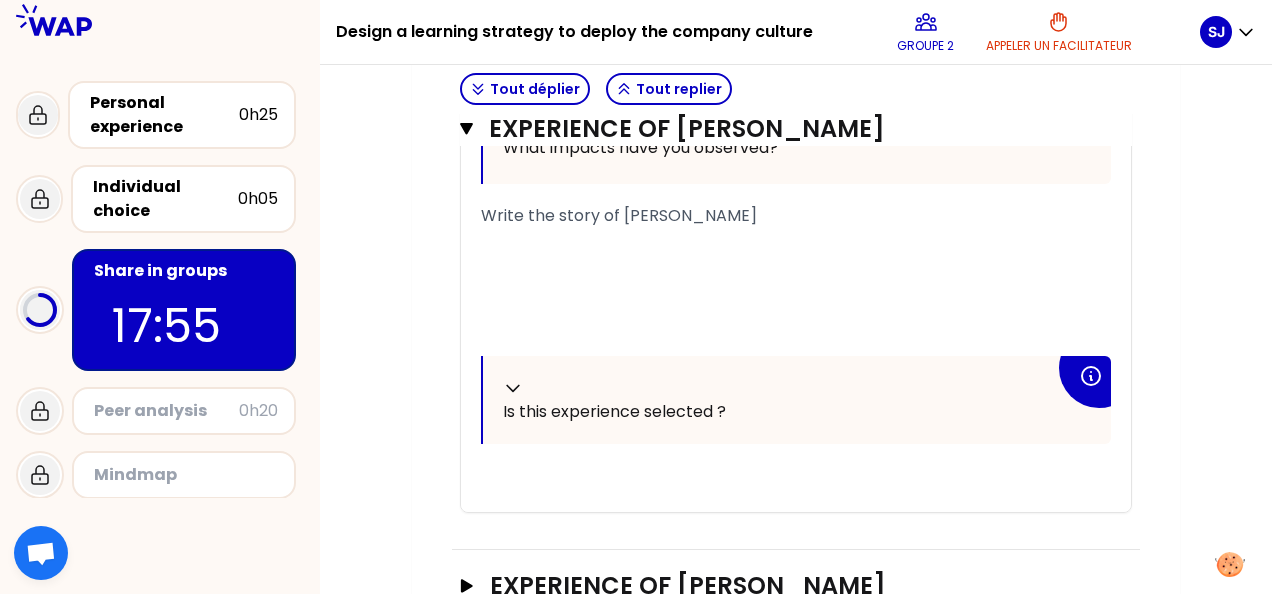click on "Write the story of [PERSON_NAME]" at bounding box center (619, 215) 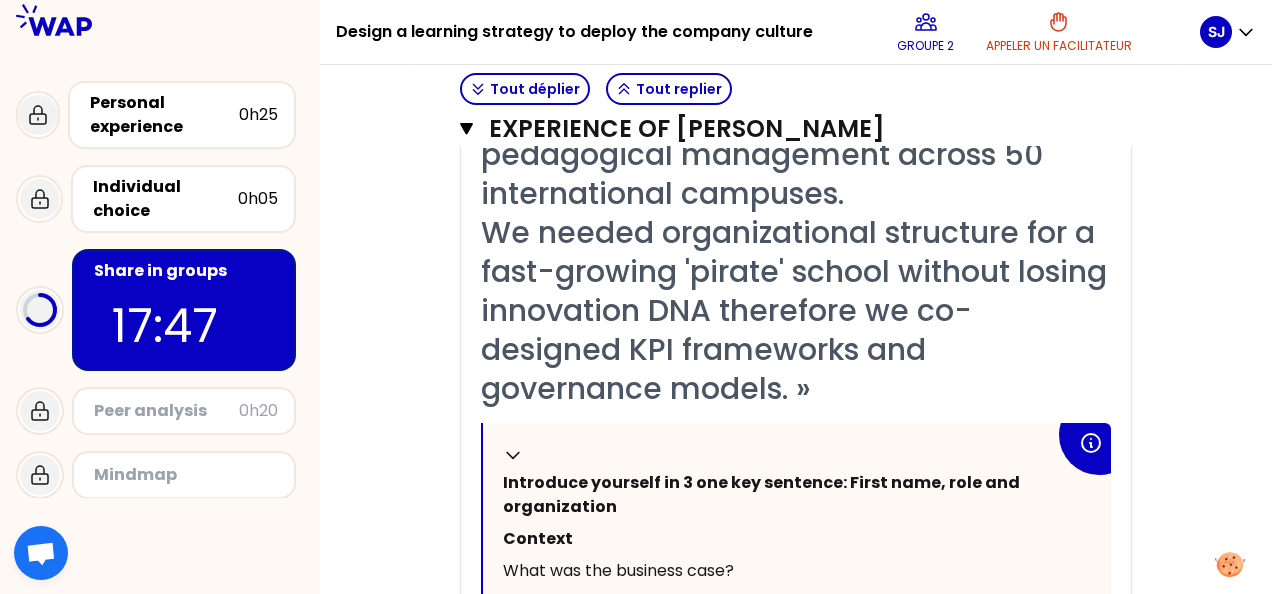 scroll, scrollTop: 4676, scrollLeft: 0, axis: vertical 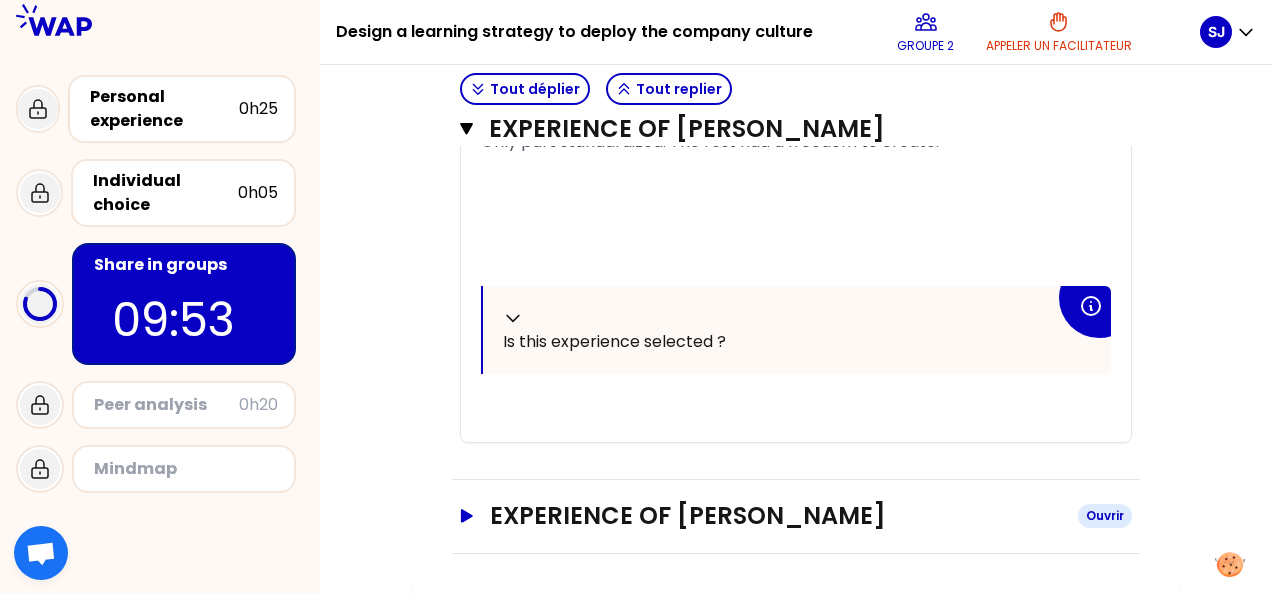 click 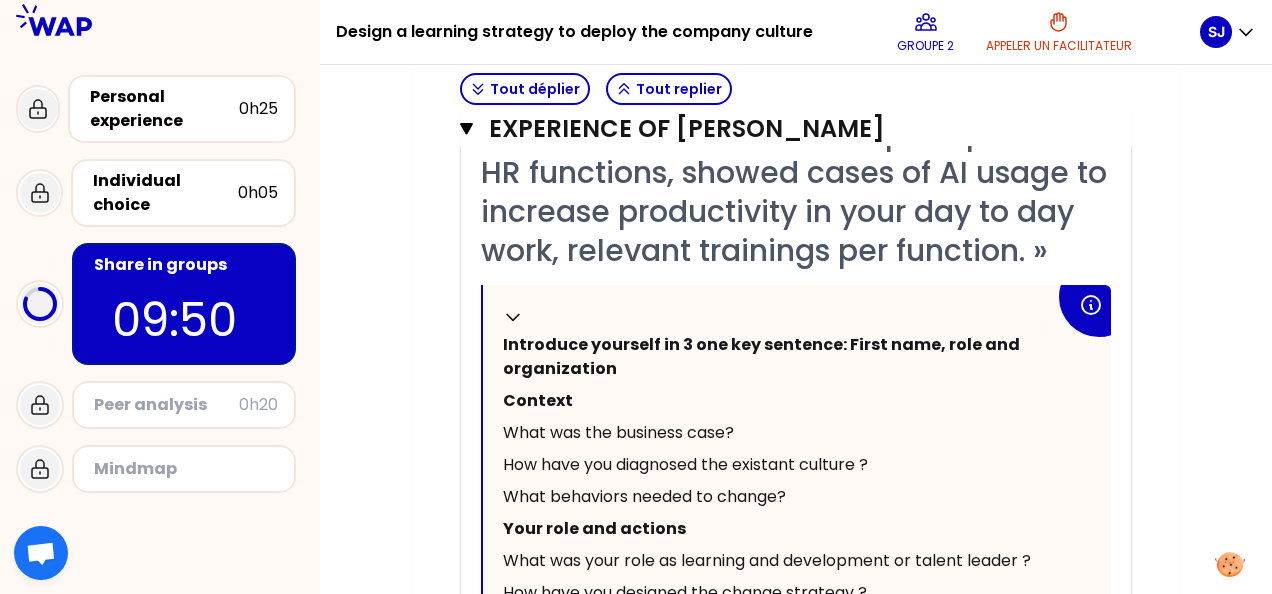 scroll, scrollTop: 6588, scrollLeft: 0, axis: vertical 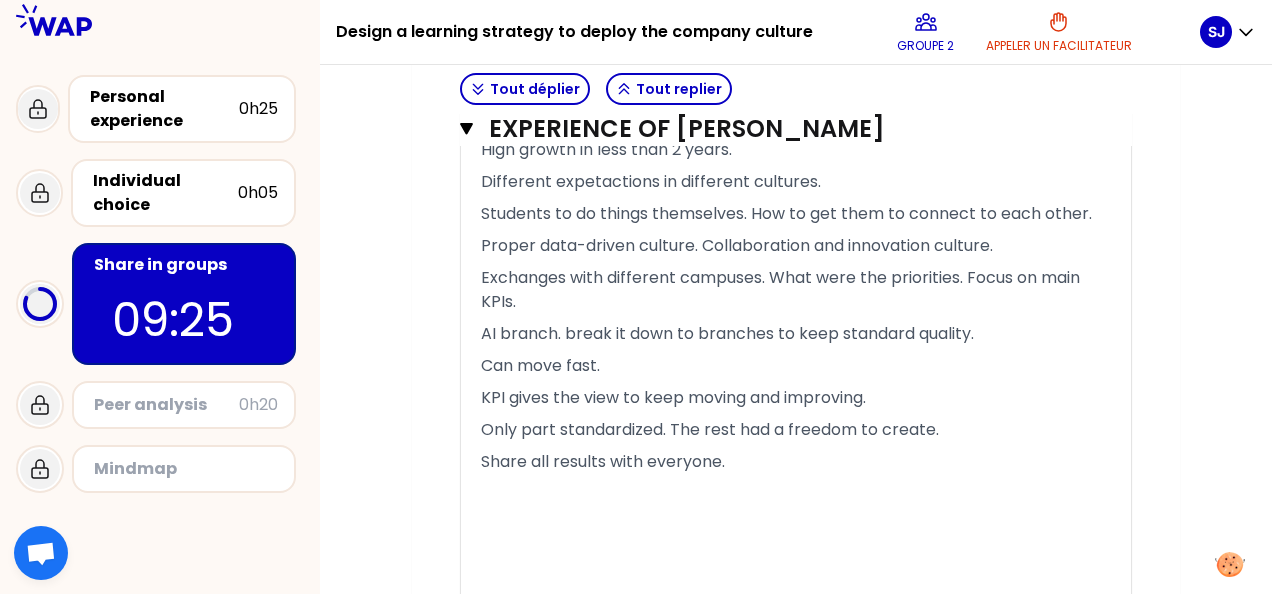 click on "Mon numéro de groupe : 2 Objectifs # [10minutes/person] Take turns telling your story, including 2 min for answering the group questions. # [5 minutes] Select one of your experiences to explore further. # [5 minutes] Time for individual re-reading of stories. Tout déplier Tout replier Experience of [PERSON_NAME] Fermer T1 T2 Exporter sauvegardé « I have developed a program to discover how to lead diverse teams & better know different stakeholders by partnering with NGOs across the world. Strong EQ development for leaders & lots of emergent learning.» Replier Introduce yourself in 3 one key sentence: First name, role and organization Context What was the business case? How have you diagnosed the existant culture ? Your role and actions What was your role as learning and development or talent leader ? How did you develop initiative?  How did you get the buy-in of the leaders? how did you make the new culture stick? How have tou managed the resistance to change?  What worked best? Results Emerging learning." at bounding box center (796, -1665) 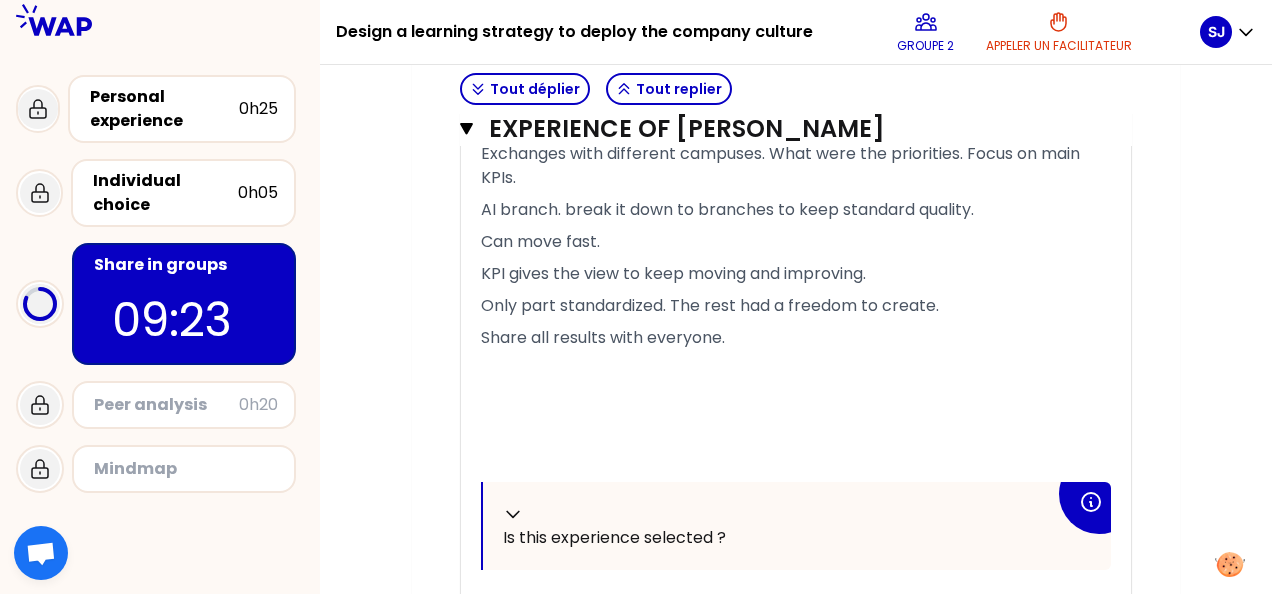 scroll, scrollTop: 5906, scrollLeft: 0, axis: vertical 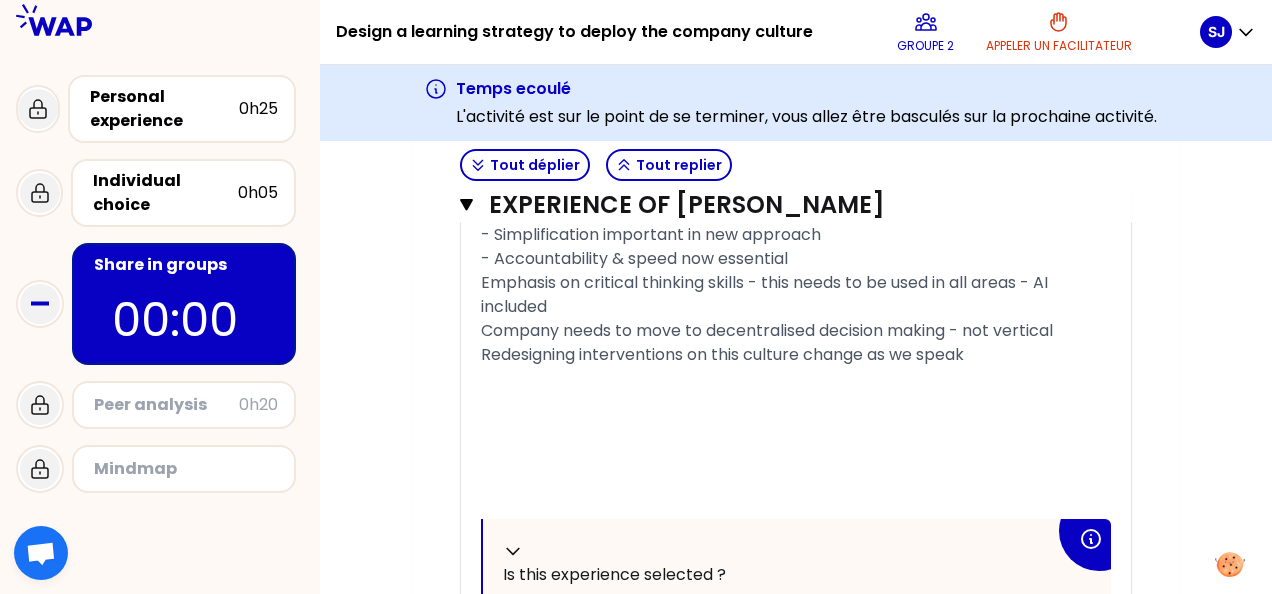 click on "Peer analysis" at bounding box center (166, 405) 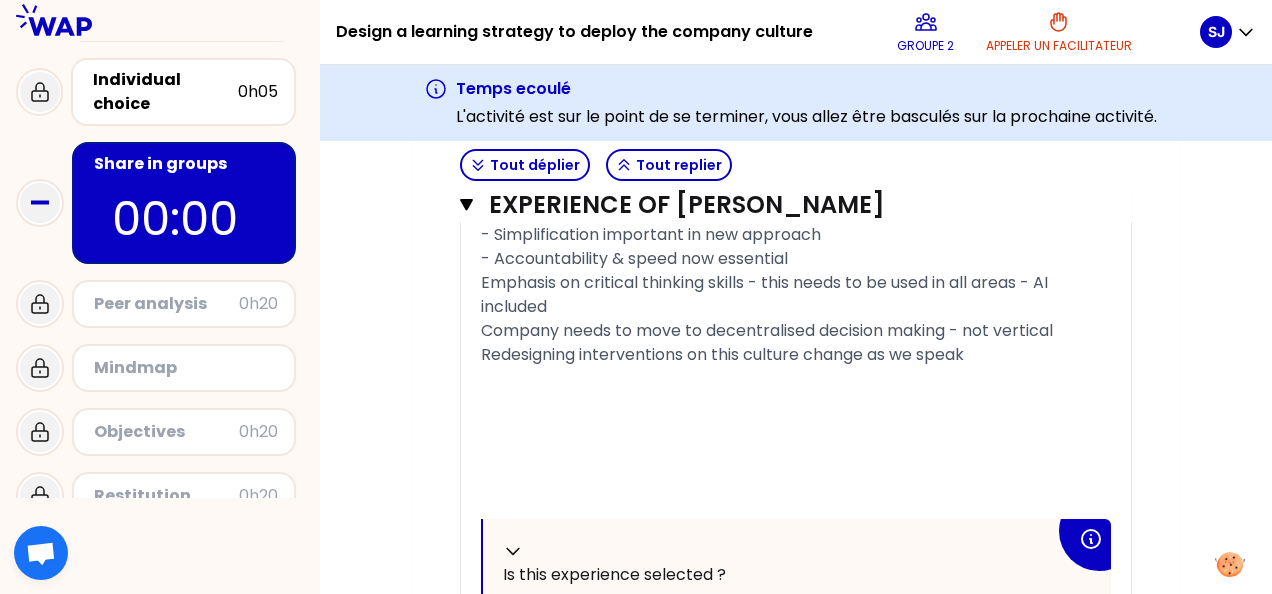 scroll, scrollTop: 106, scrollLeft: 0, axis: vertical 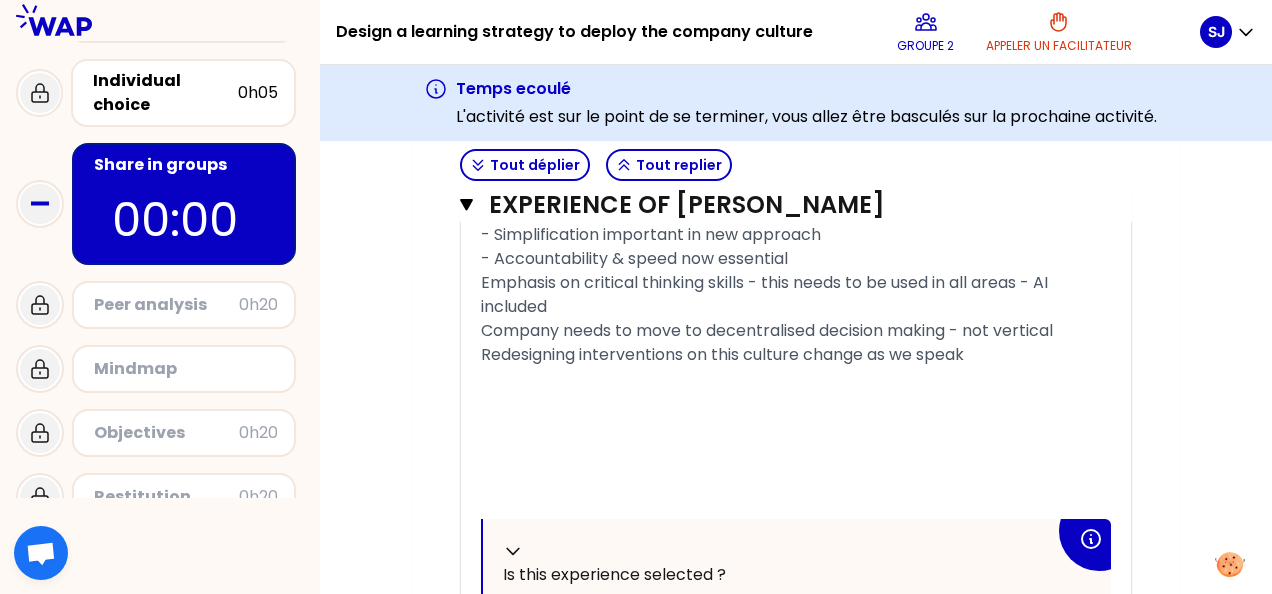click on "Peer analysis" at bounding box center (166, 305) 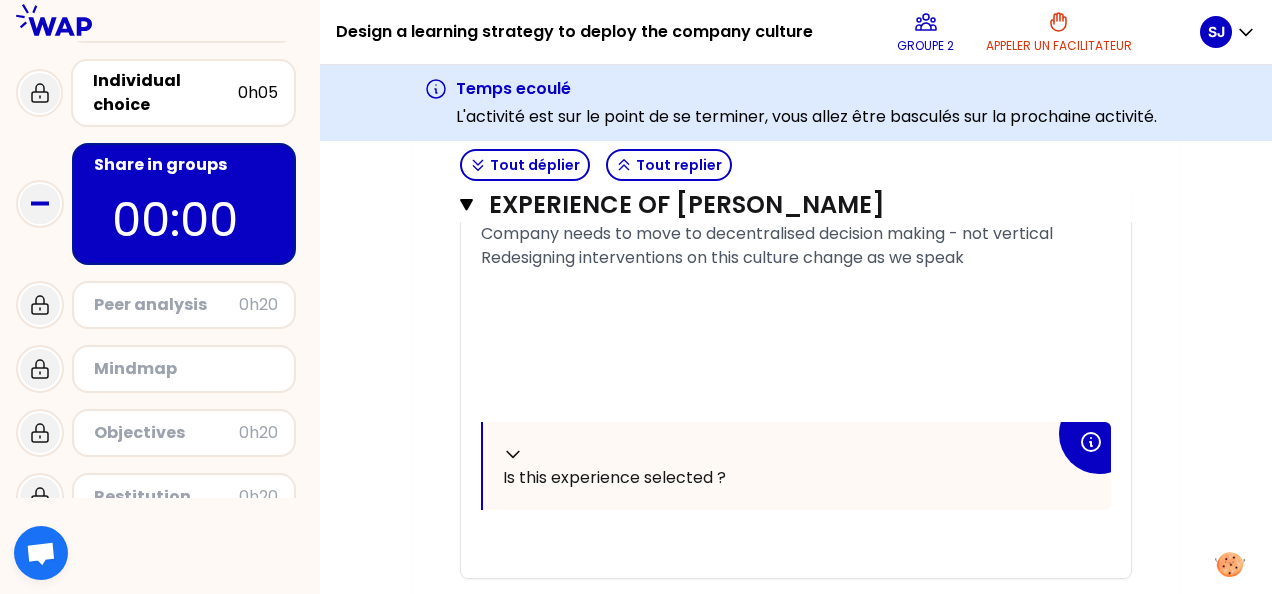 scroll, scrollTop: 7748, scrollLeft: 0, axis: vertical 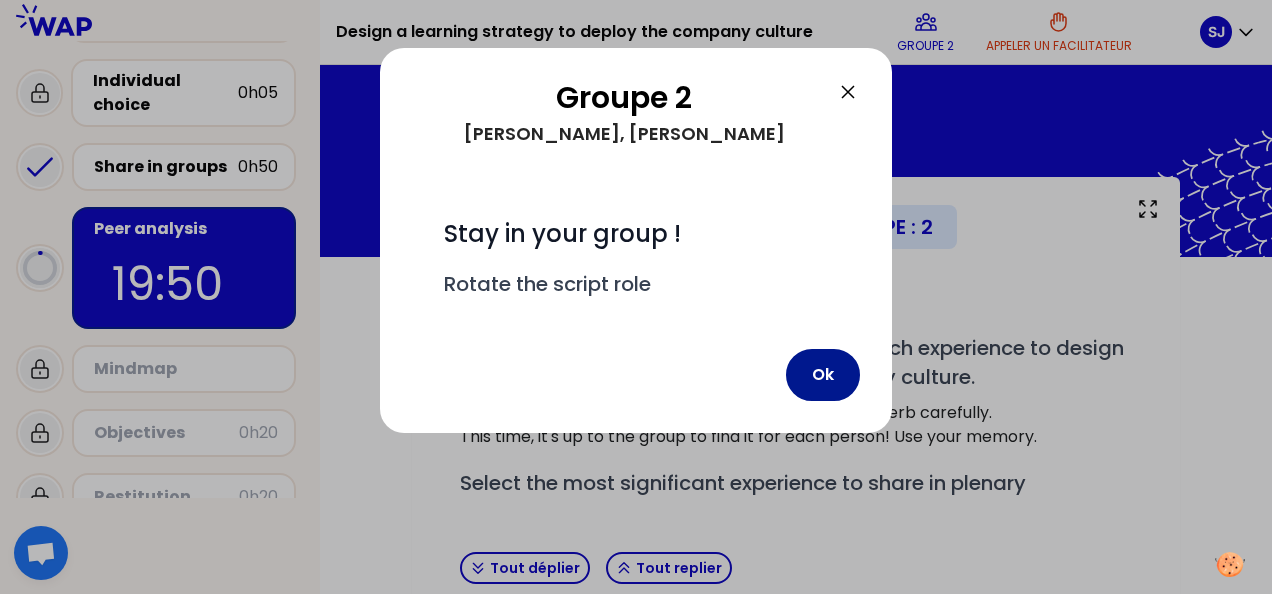 click on "Ok" at bounding box center (823, 375) 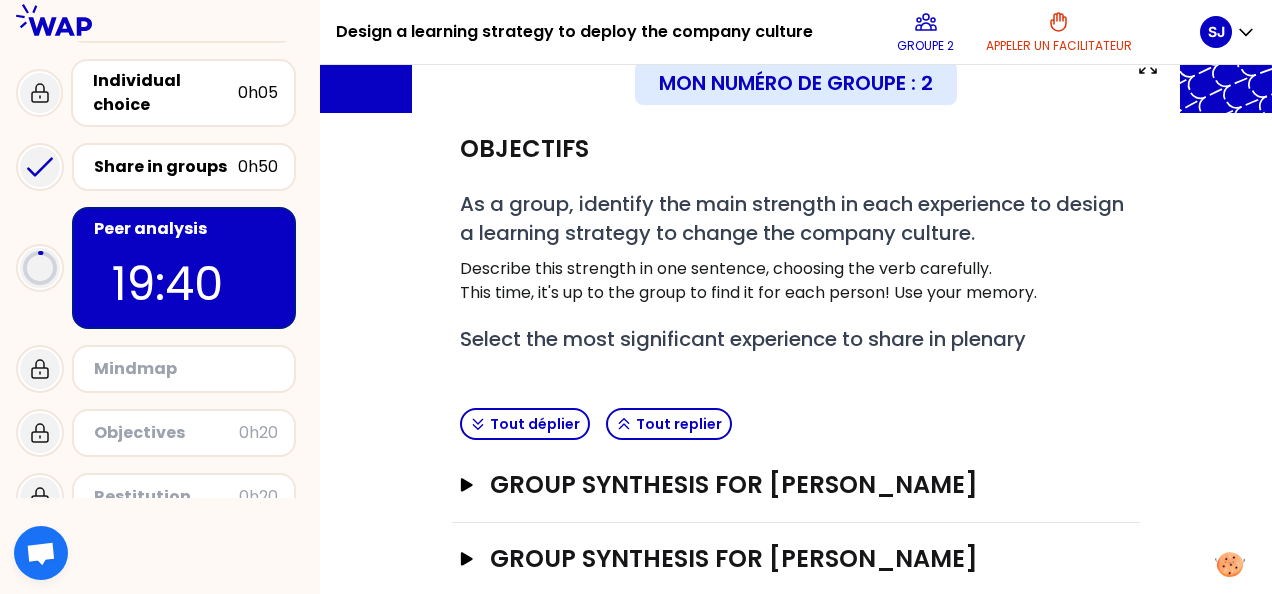 scroll, scrollTop: 143, scrollLeft: 0, axis: vertical 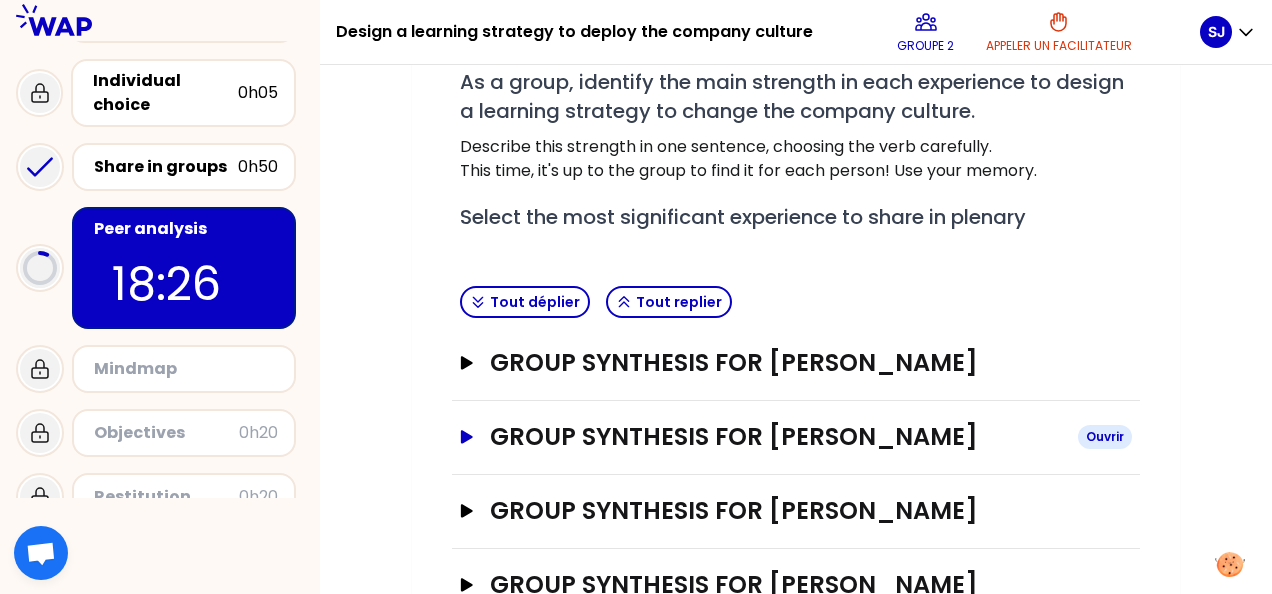 click 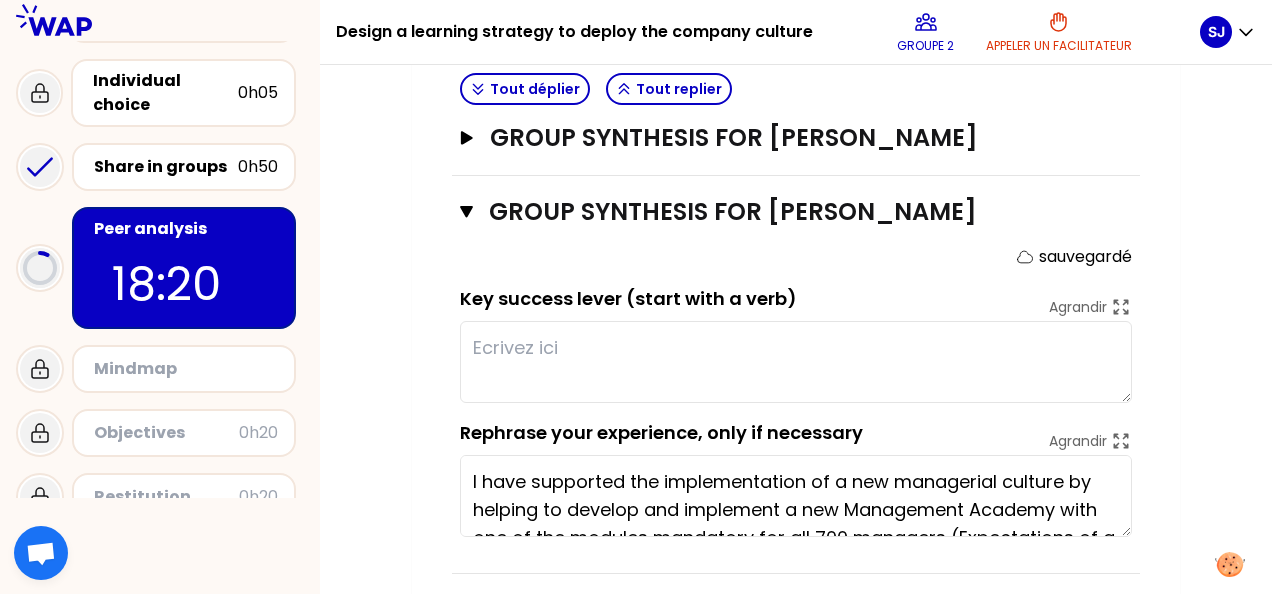 scroll, scrollTop: 524, scrollLeft: 0, axis: vertical 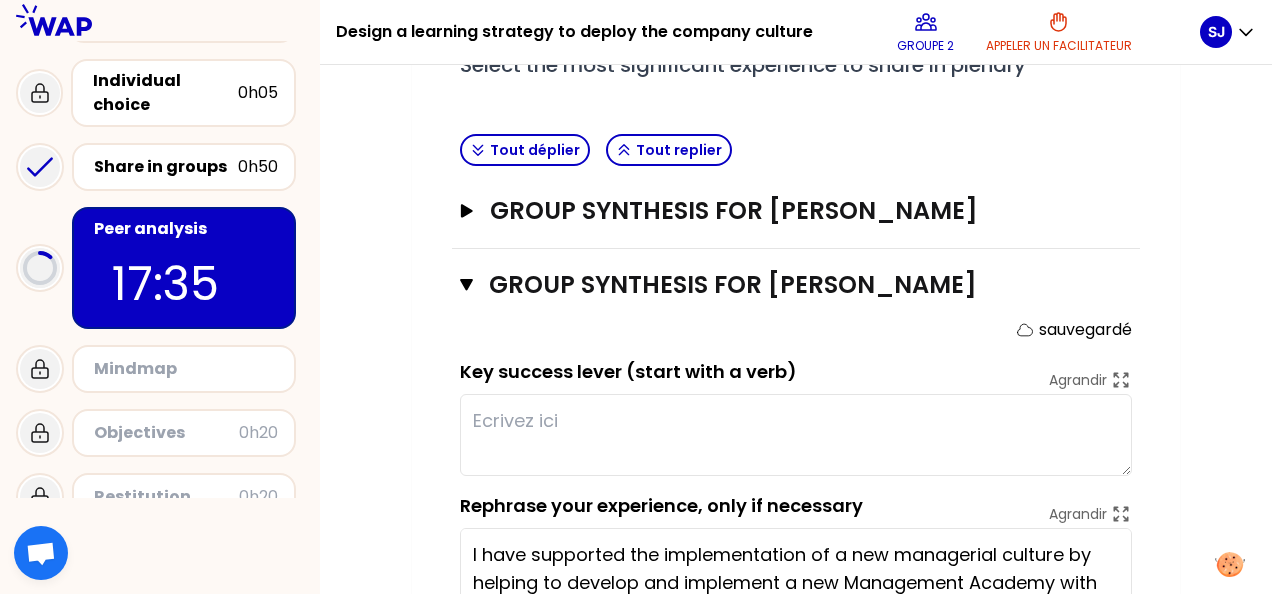 click at bounding box center [796, 435] 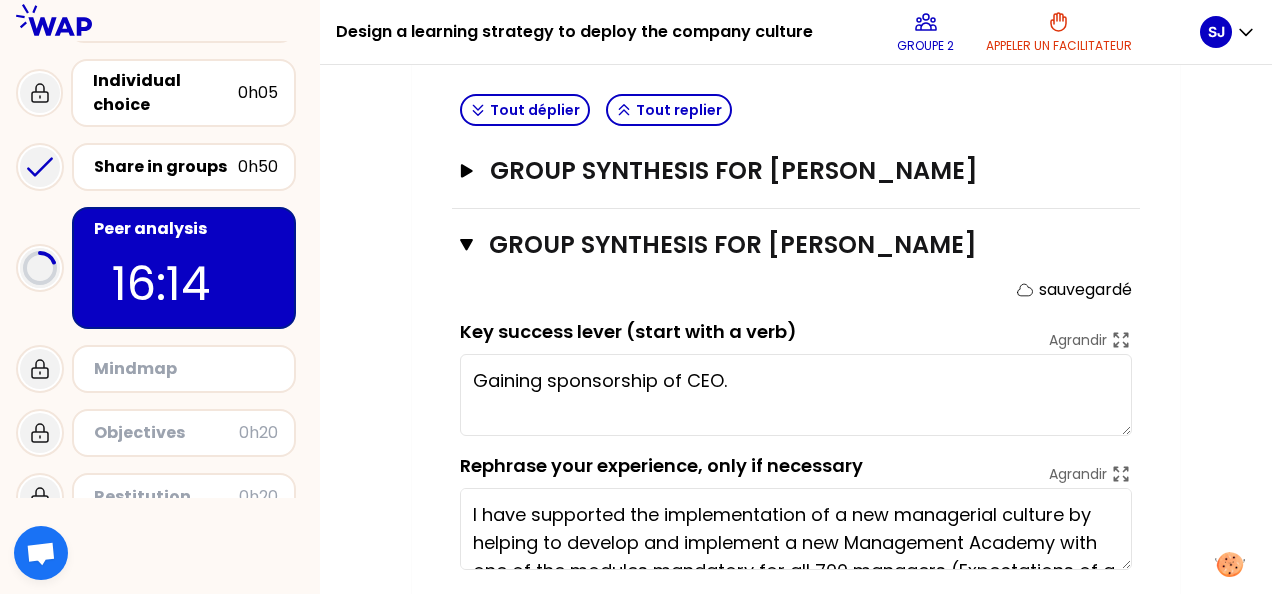 scroll, scrollTop: 484, scrollLeft: 0, axis: vertical 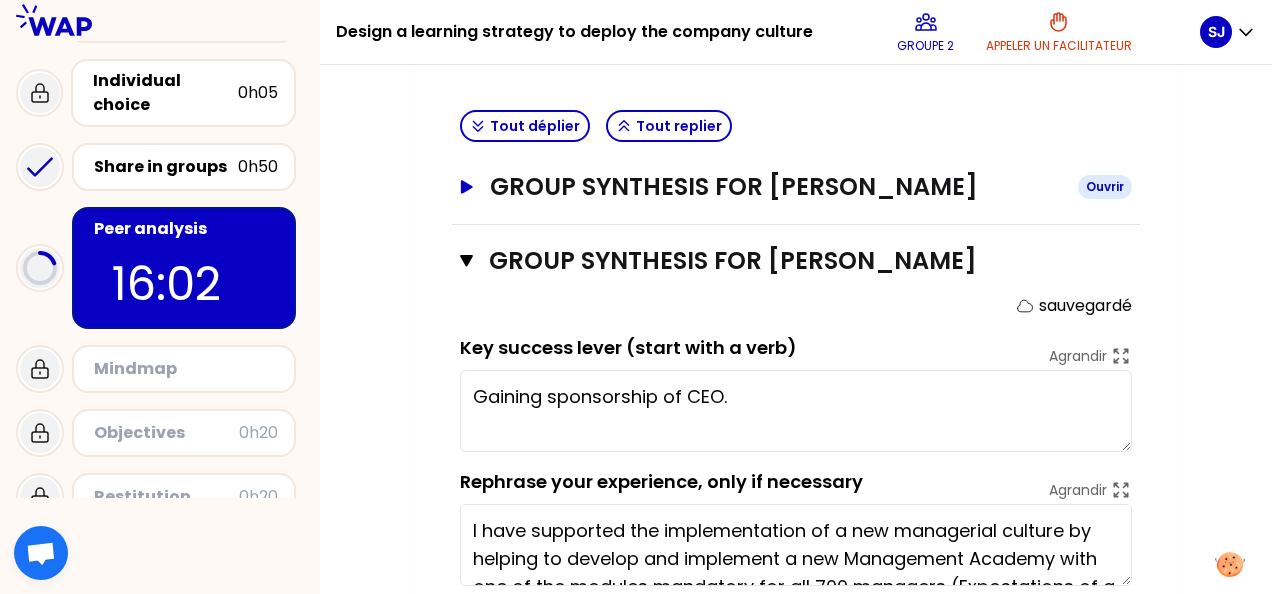 type on "Gaining sponsorship of CEO." 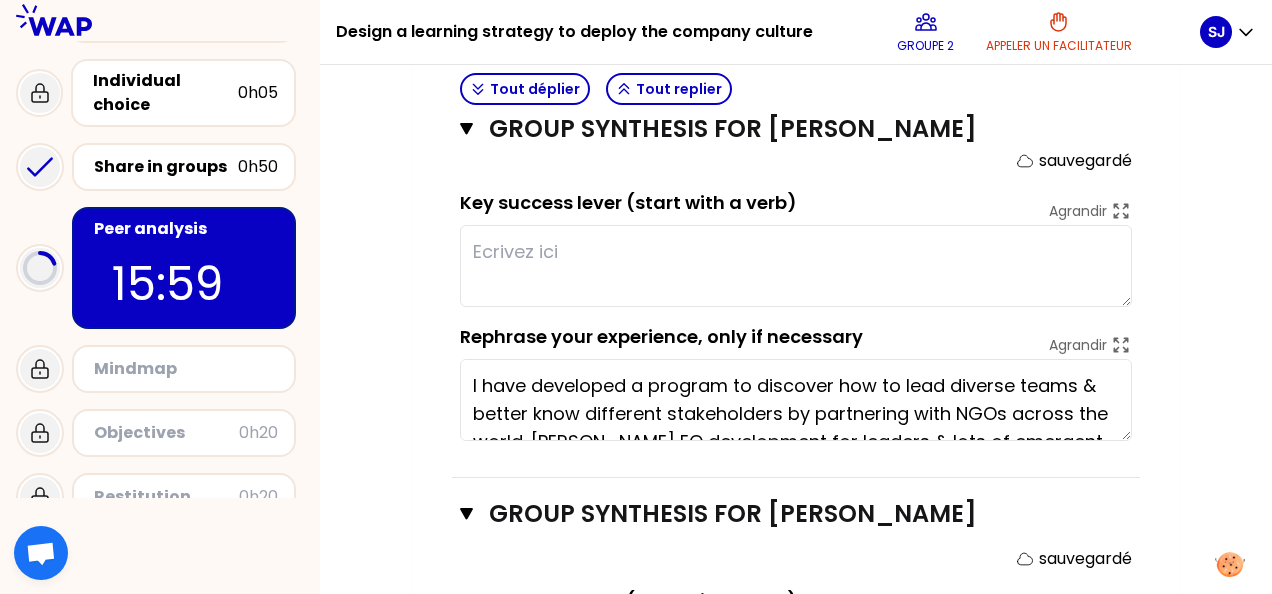 scroll, scrollTop: 515, scrollLeft: 0, axis: vertical 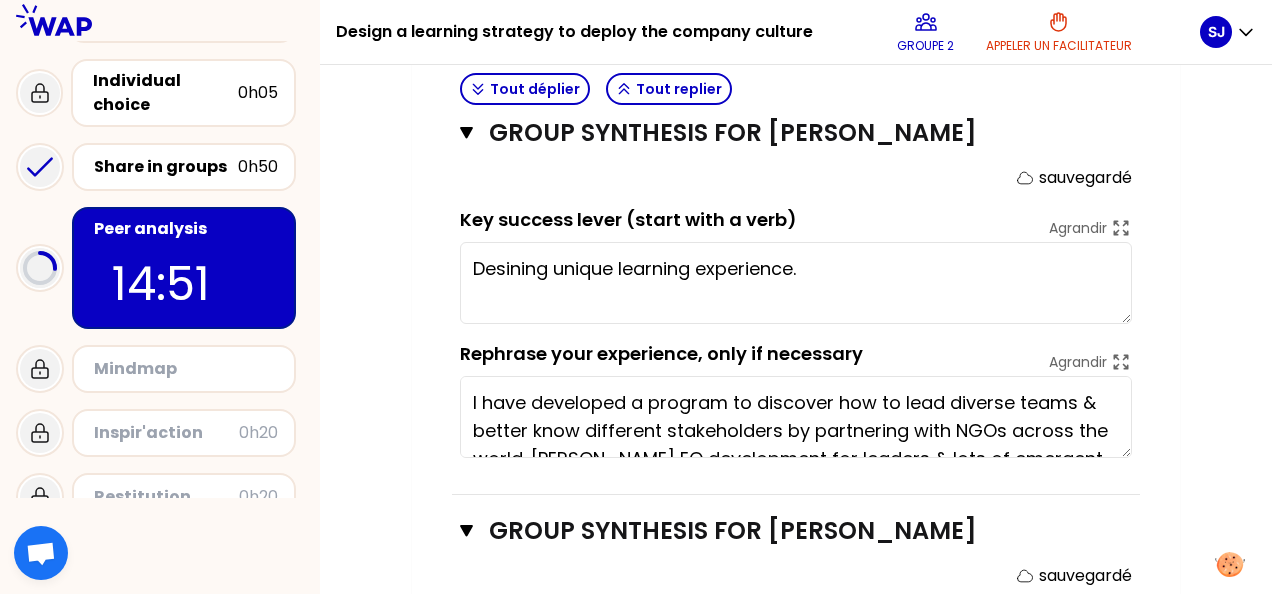 type on "Designing unique learning experience." 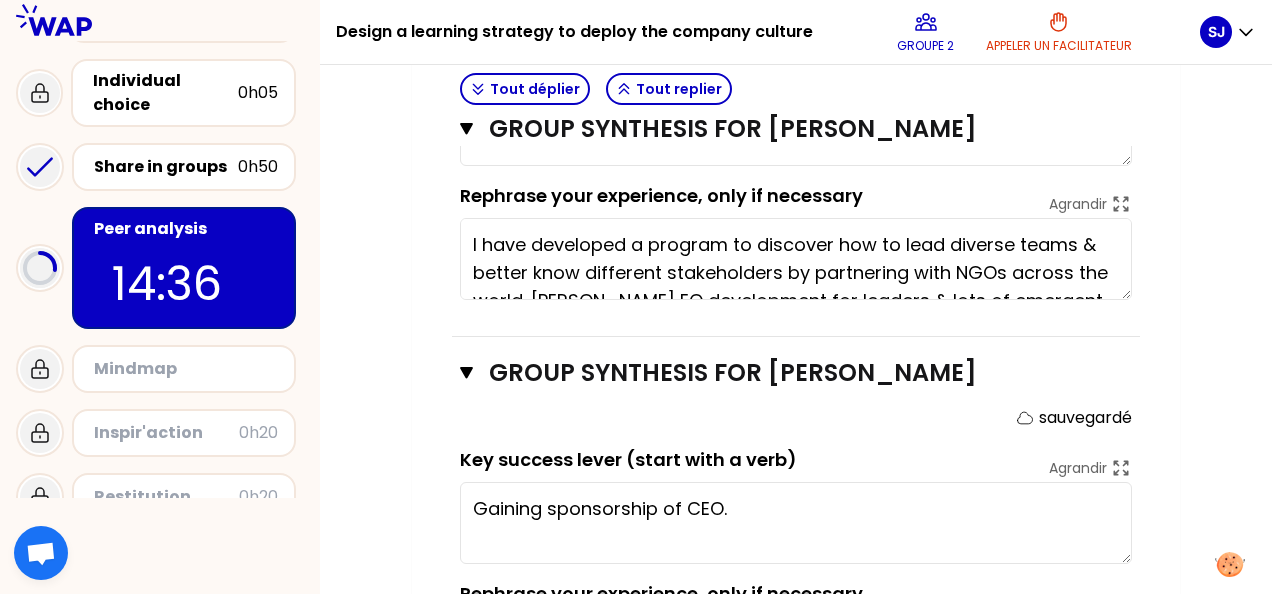 scroll, scrollTop: 716, scrollLeft: 0, axis: vertical 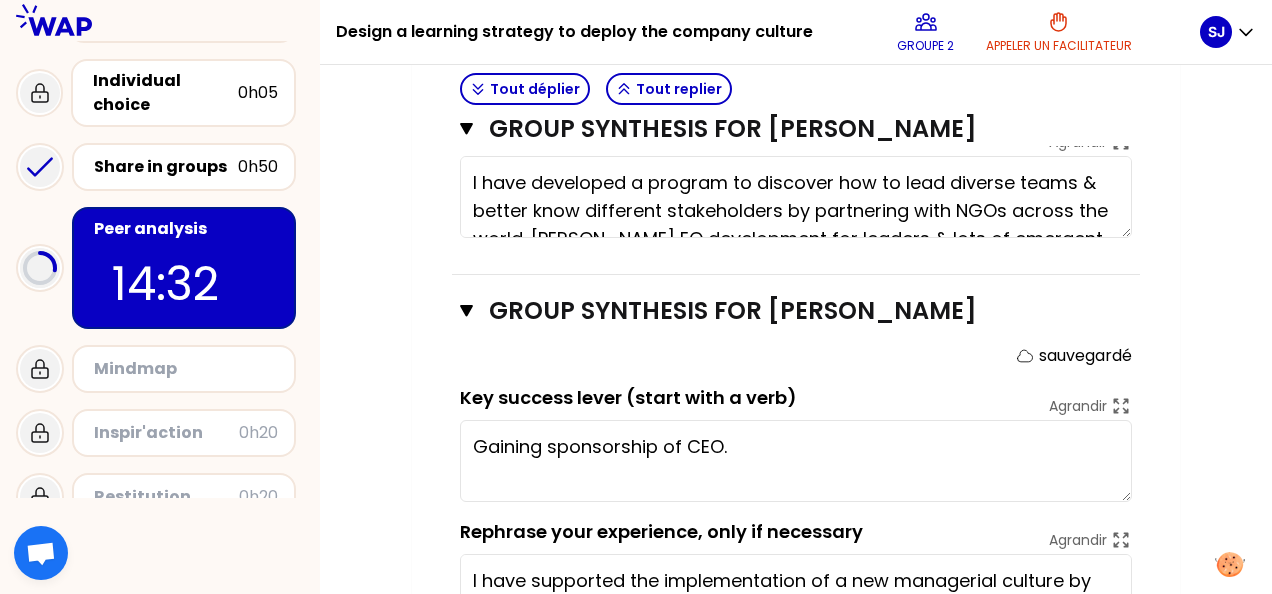 click on "Gaining sponsorship of CEO." at bounding box center [796, 461] 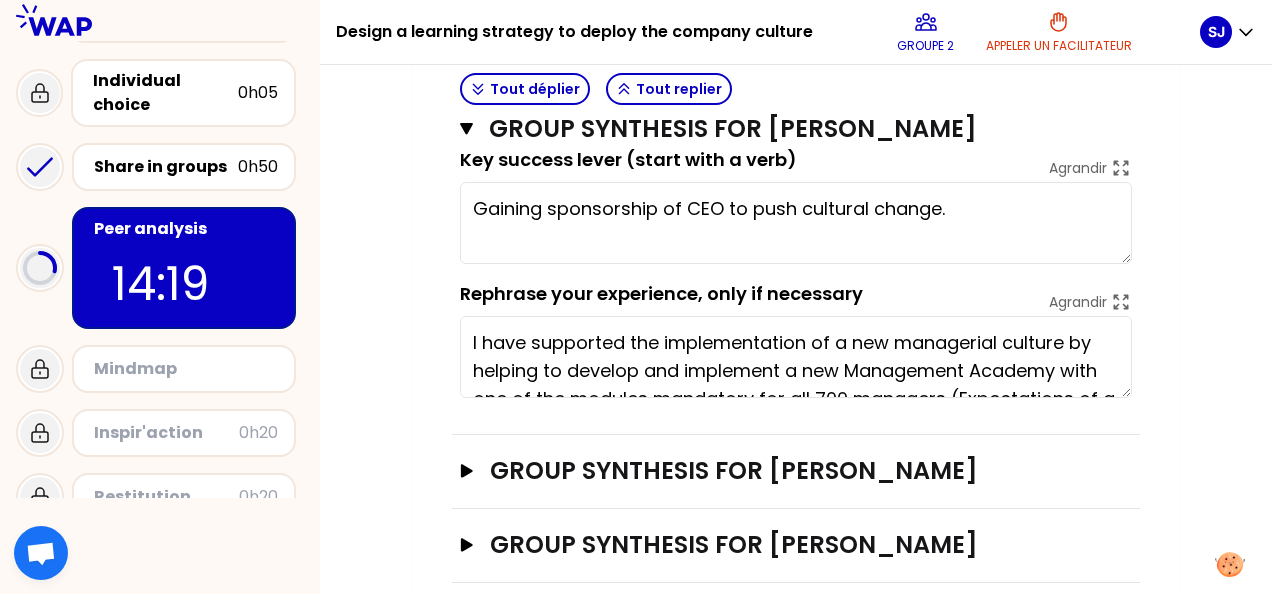 scroll, scrollTop: 974, scrollLeft: 0, axis: vertical 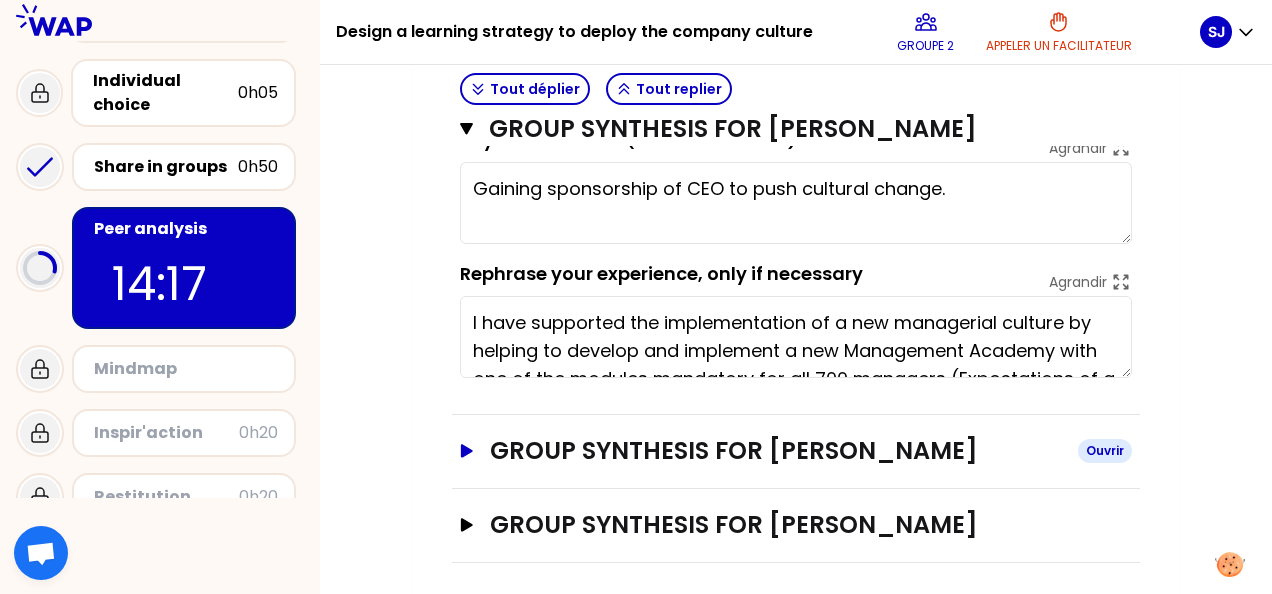 type on "Gaining sponsorship of CEO to push cultural change." 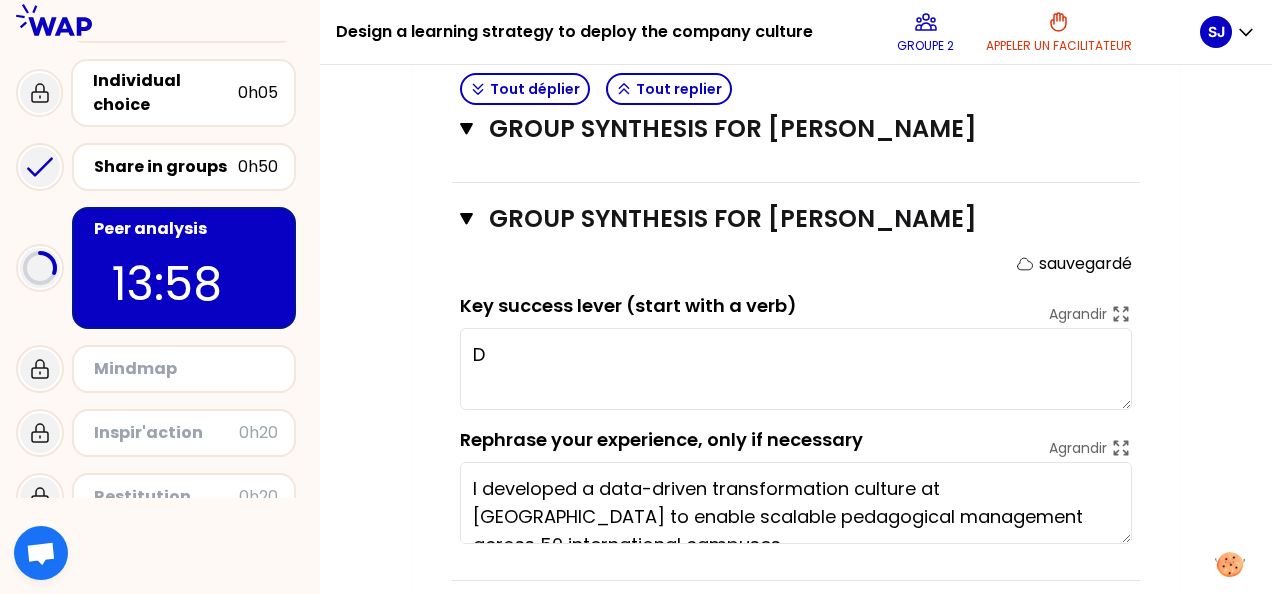scroll, scrollTop: 1214, scrollLeft: 0, axis: vertical 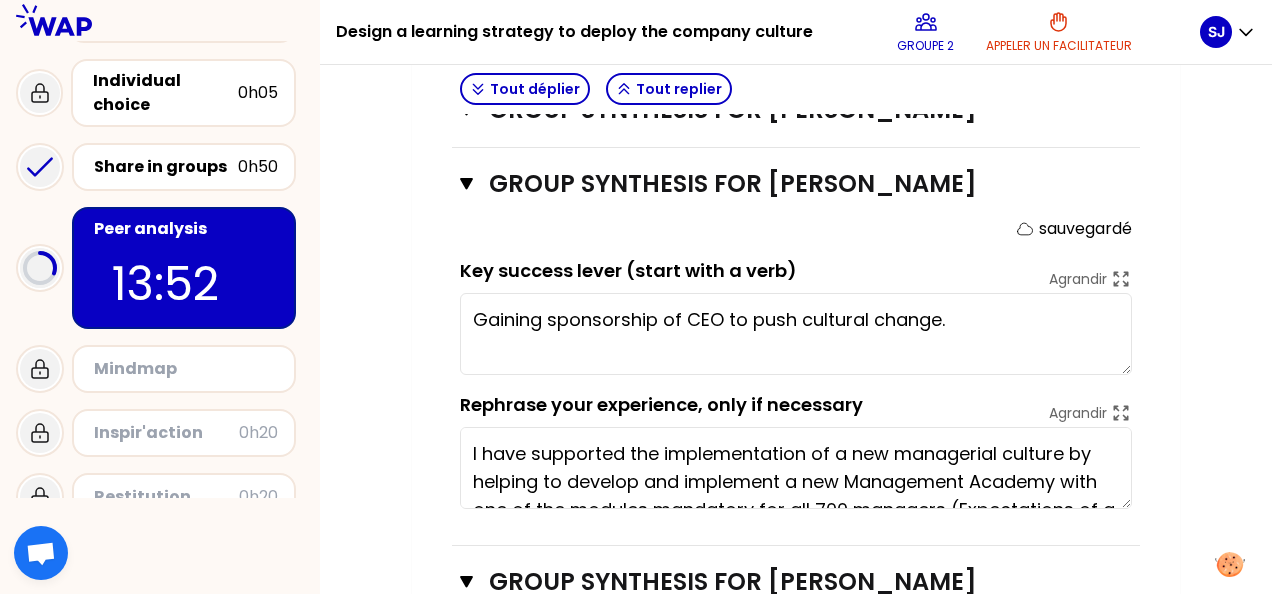 type on "Des" 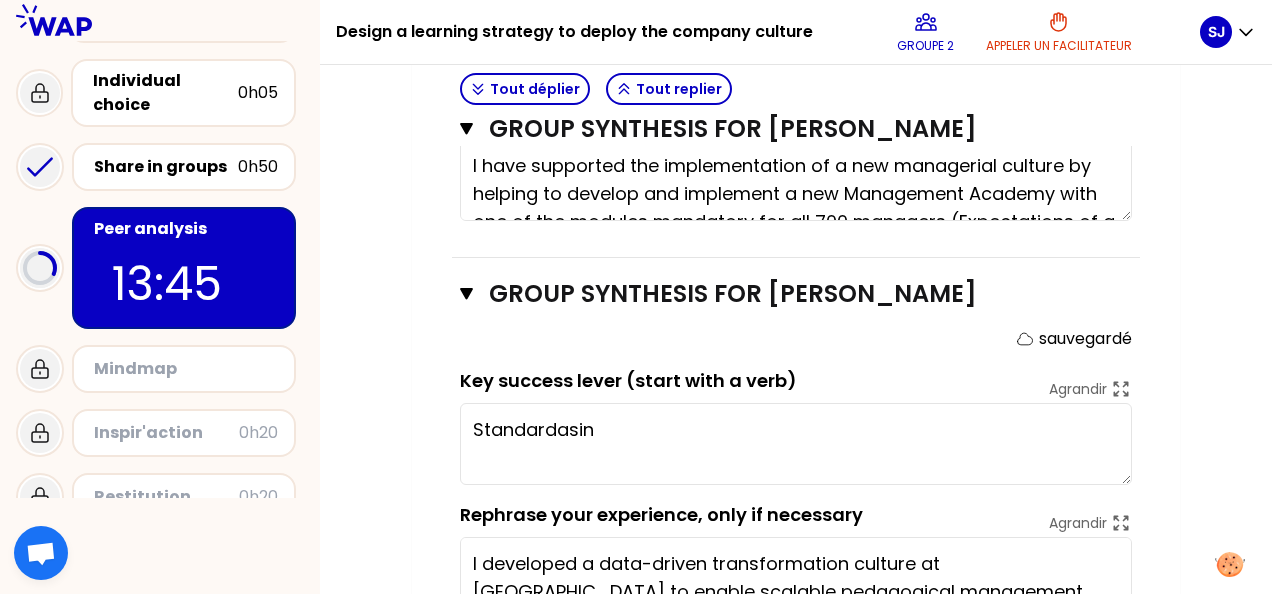 scroll, scrollTop: 1192, scrollLeft: 0, axis: vertical 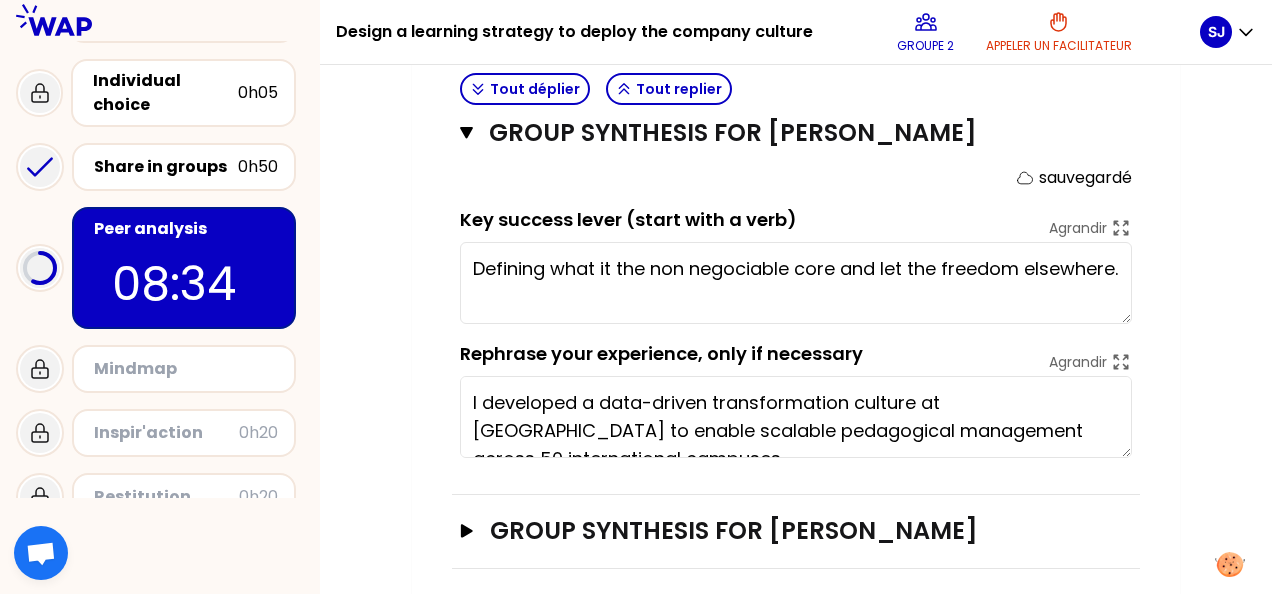 type on "Define the non-negotiable core and allow freedom elsewhere" 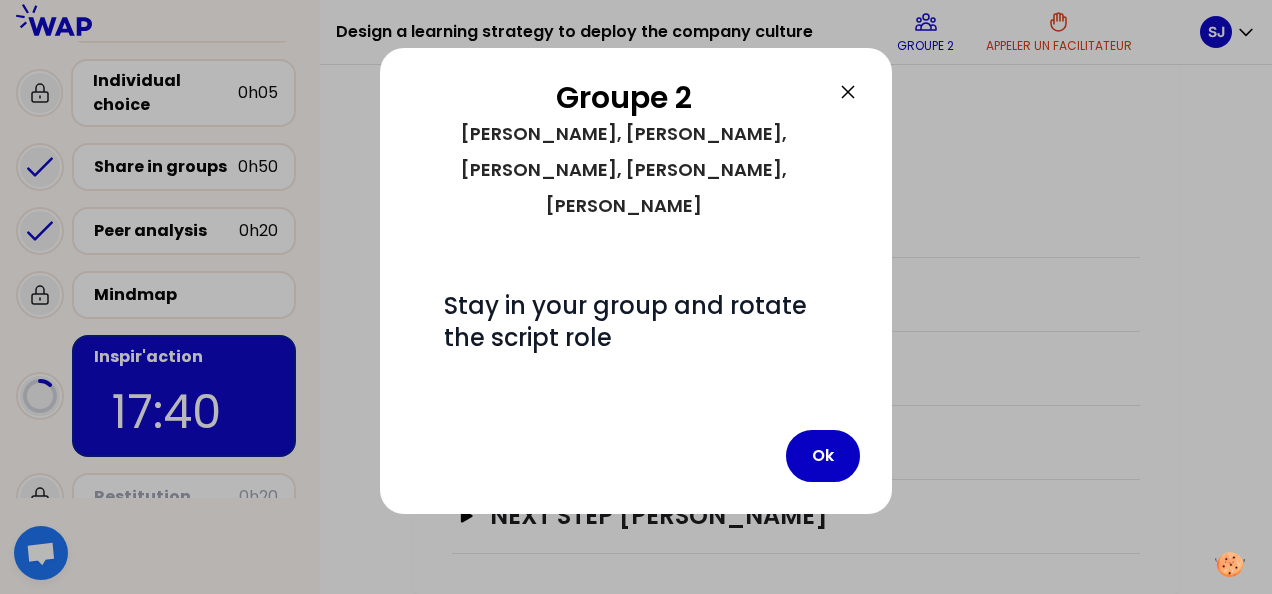 scroll, scrollTop: 0, scrollLeft: 0, axis: both 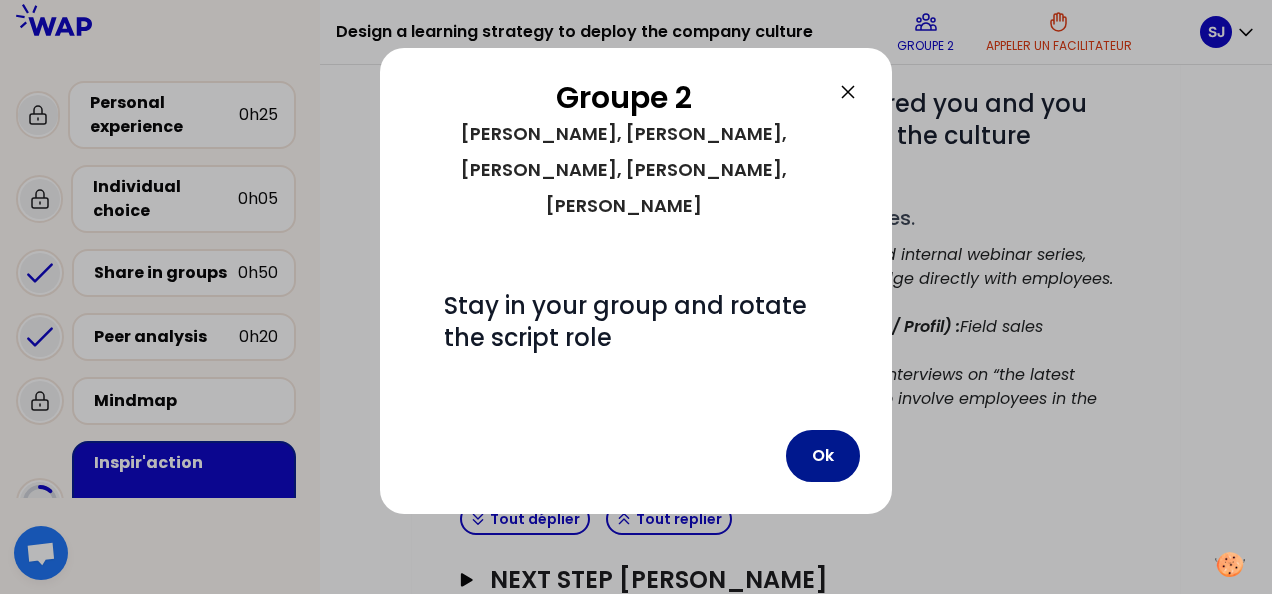 click on "Ok" at bounding box center (823, 456) 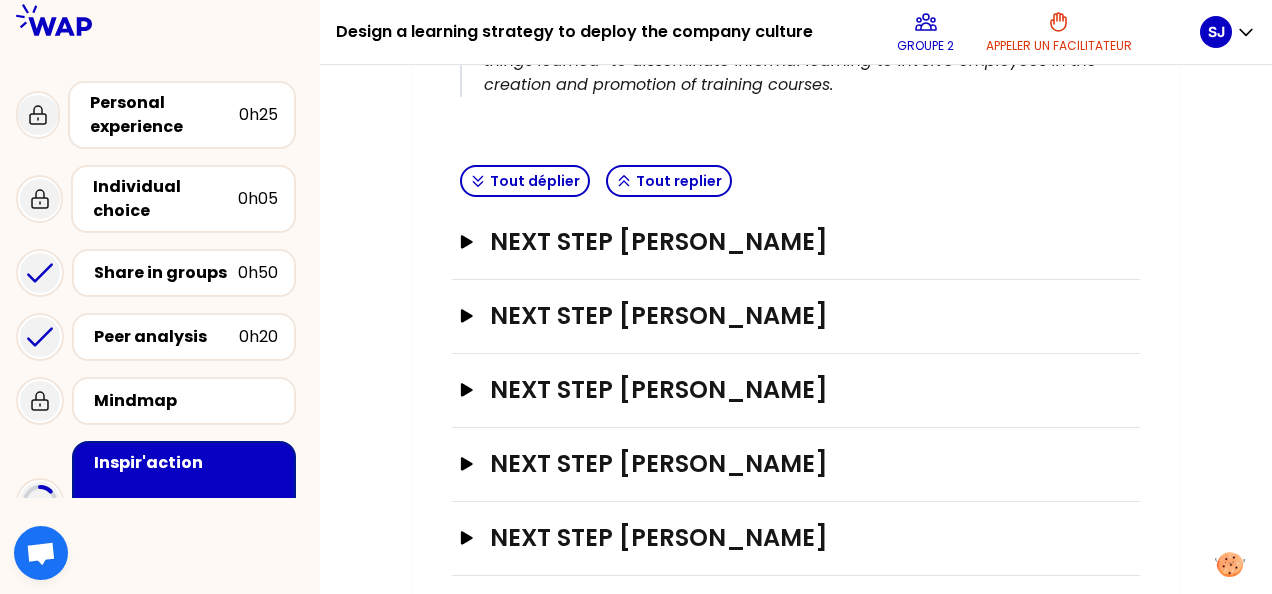 scroll, scrollTop: 604, scrollLeft: 0, axis: vertical 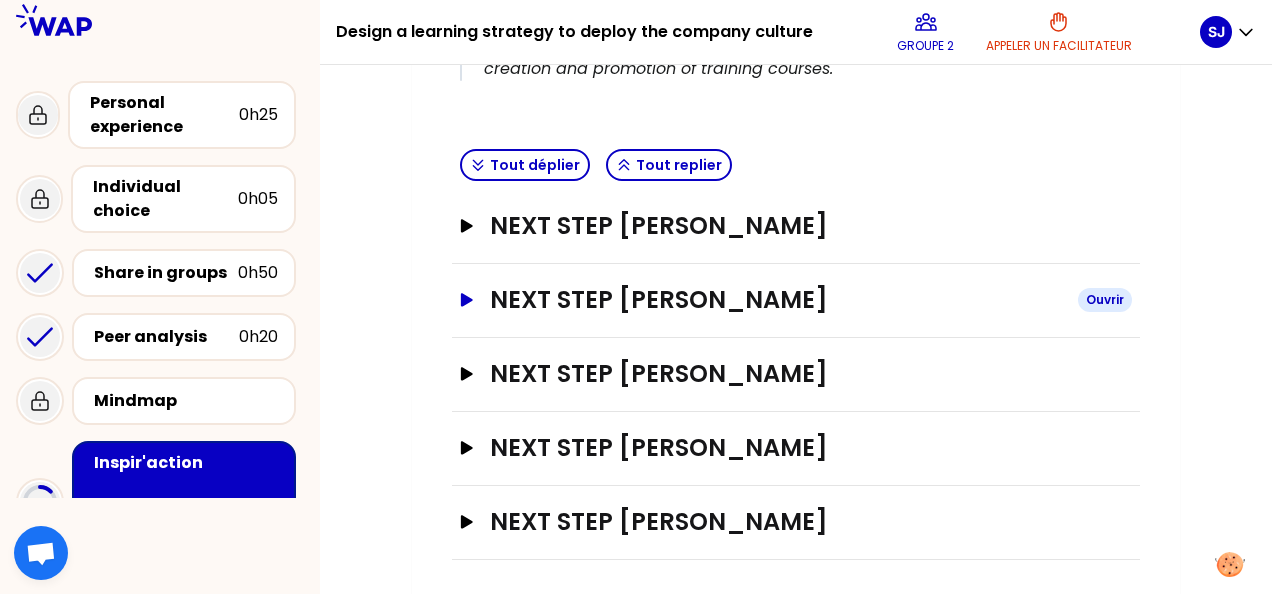 click 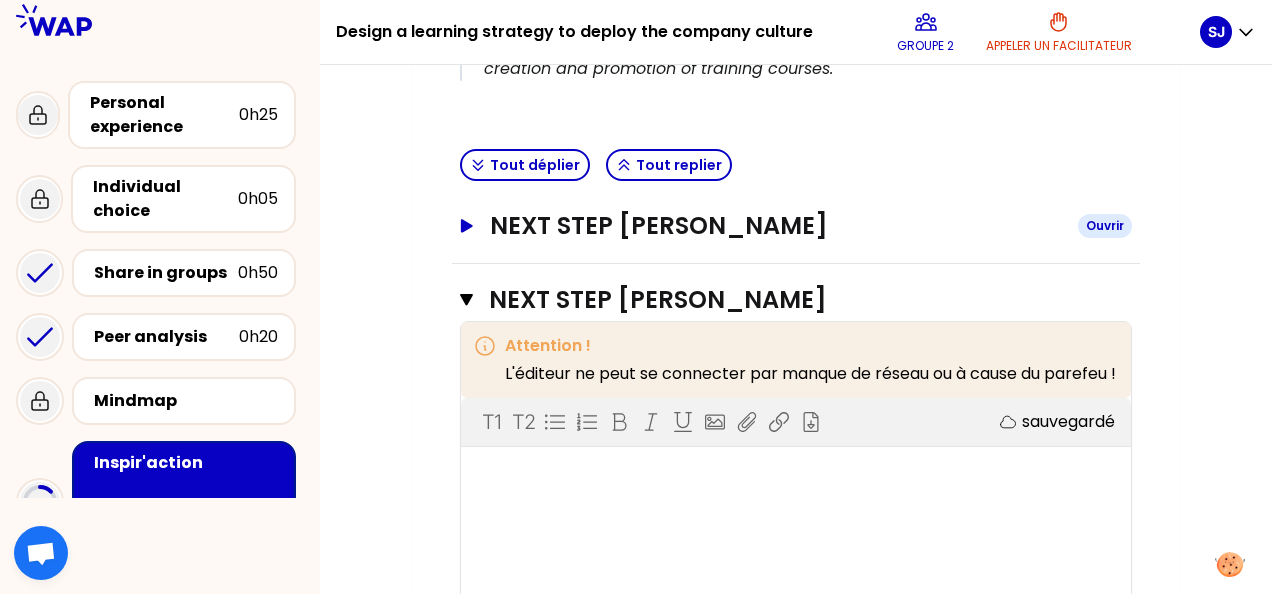 click 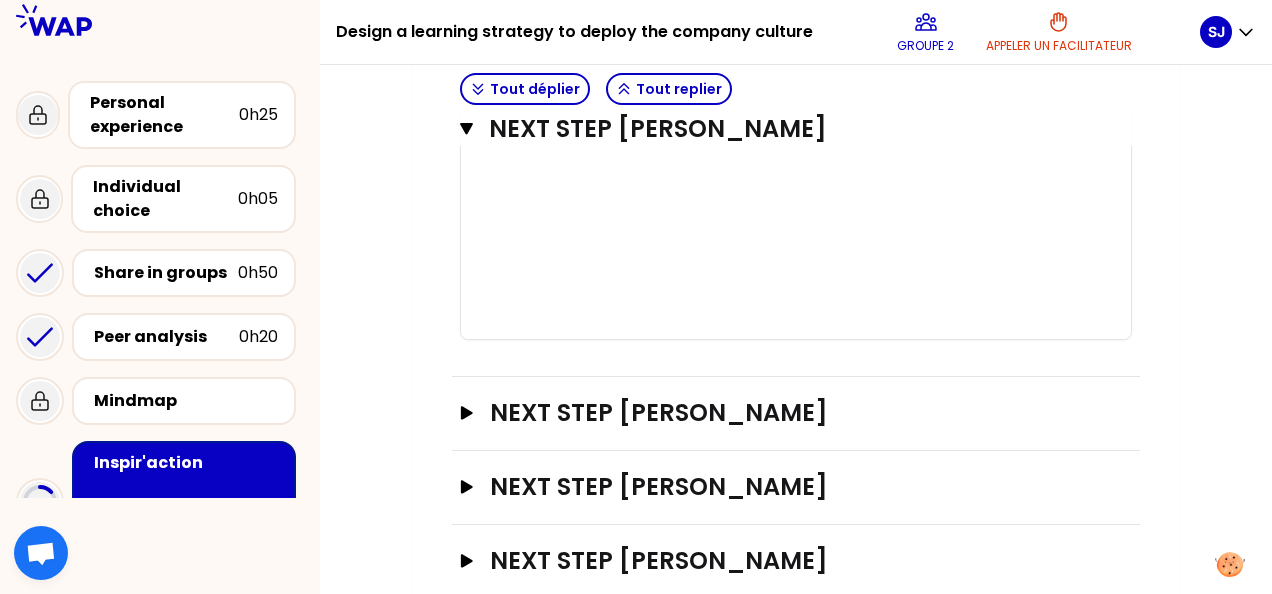scroll, scrollTop: 1347, scrollLeft: 0, axis: vertical 